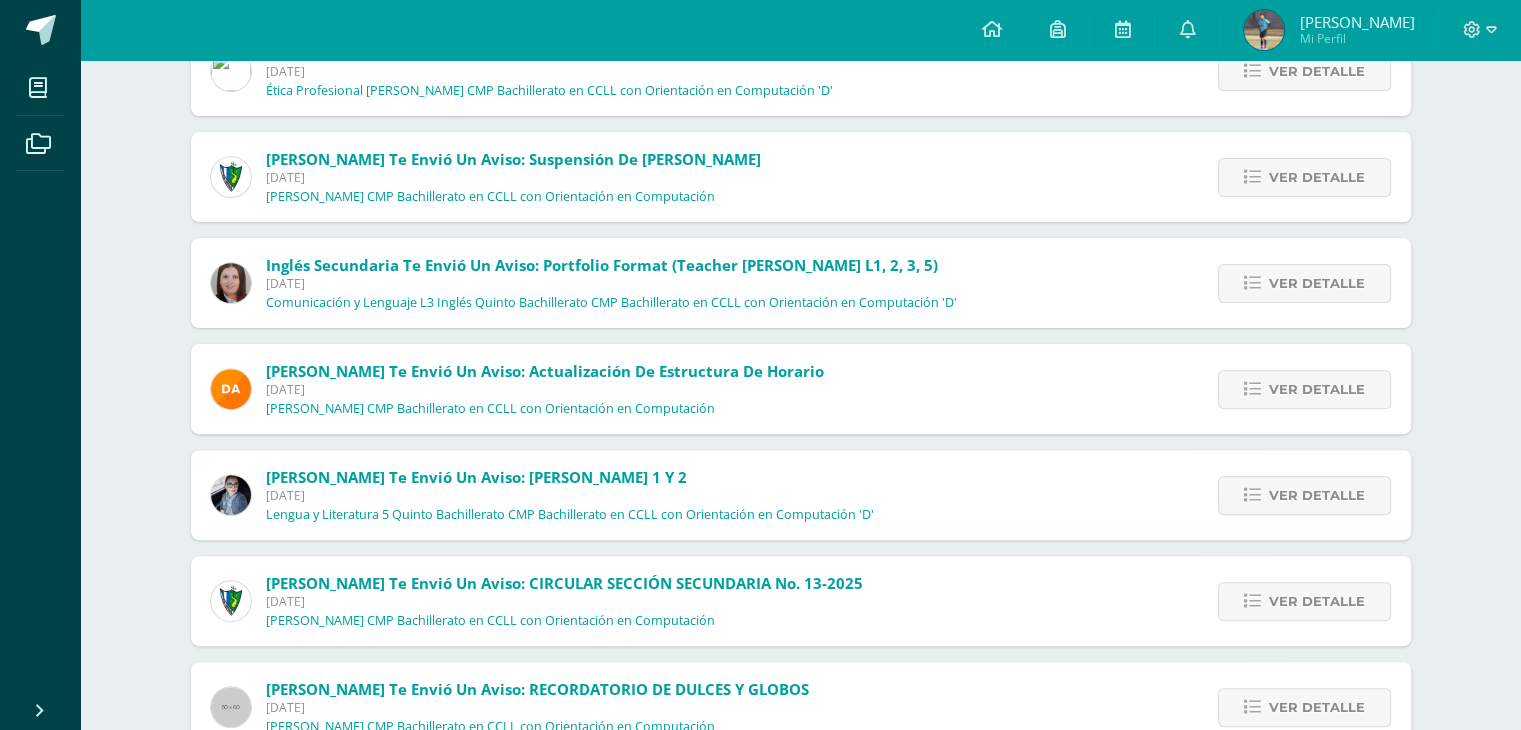 scroll, scrollTop: 700, scrollLeft: 0, axis: vertical 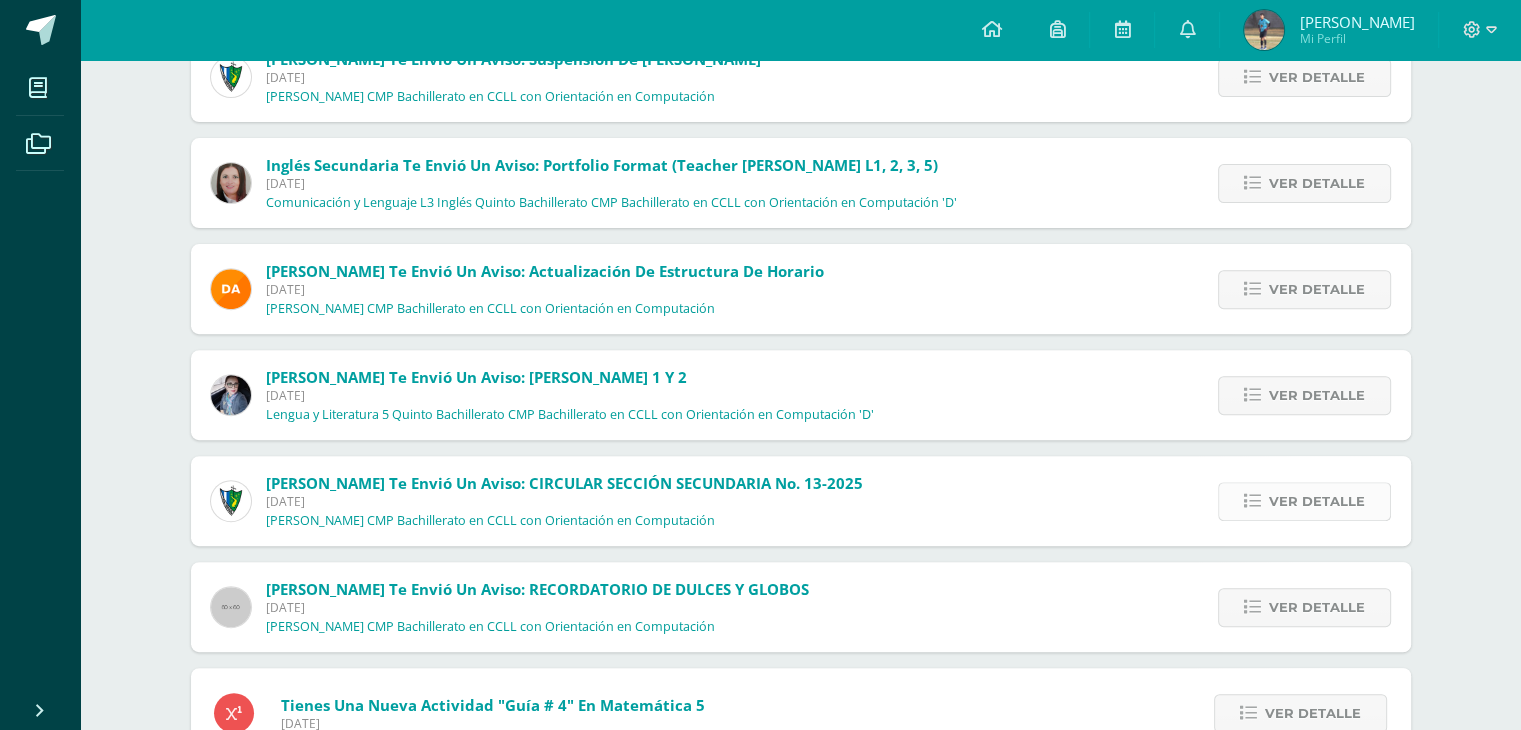 click on "Ver detalle" at bounding box center (1317, 501) 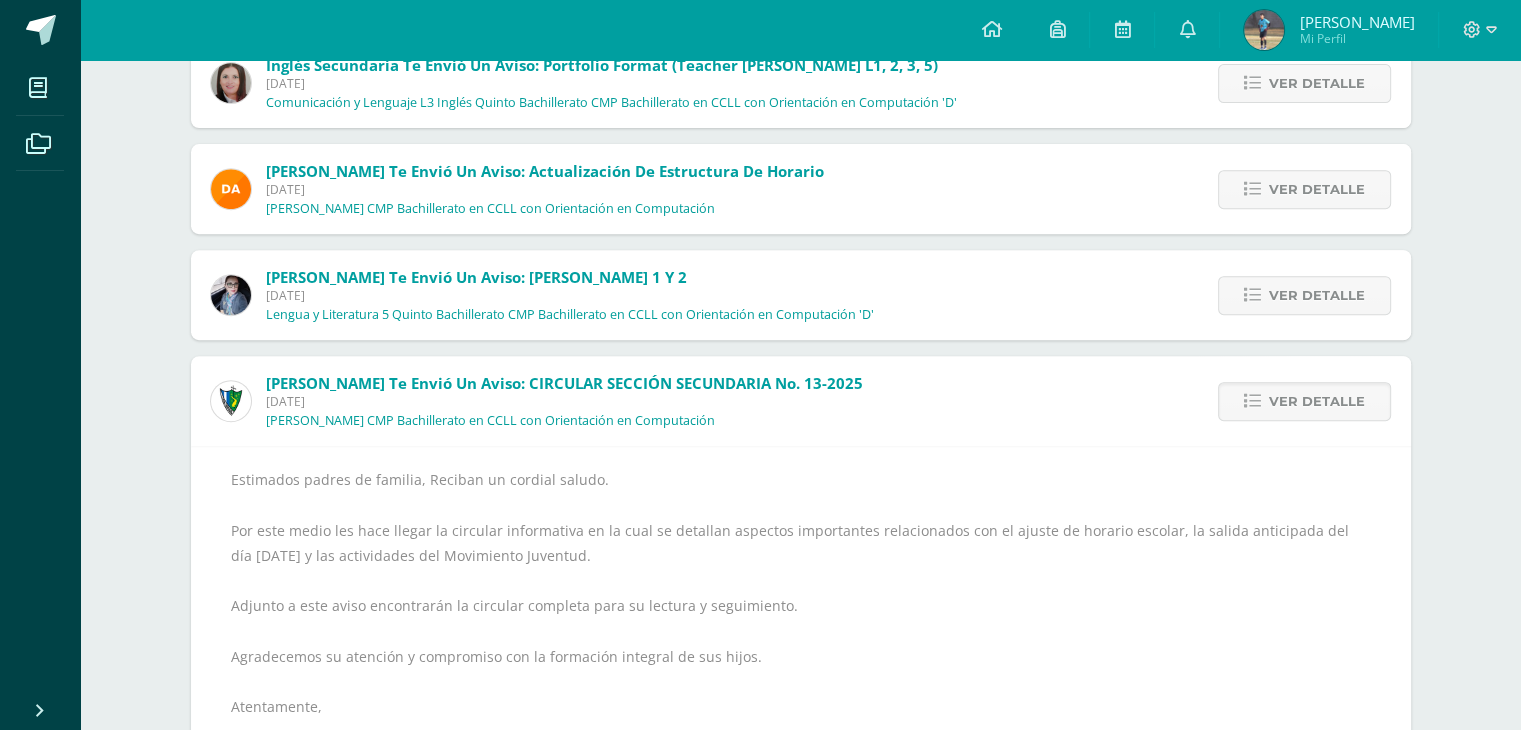 scroll, scrollTop: 900, scrollLeft: 0, axis: vertical 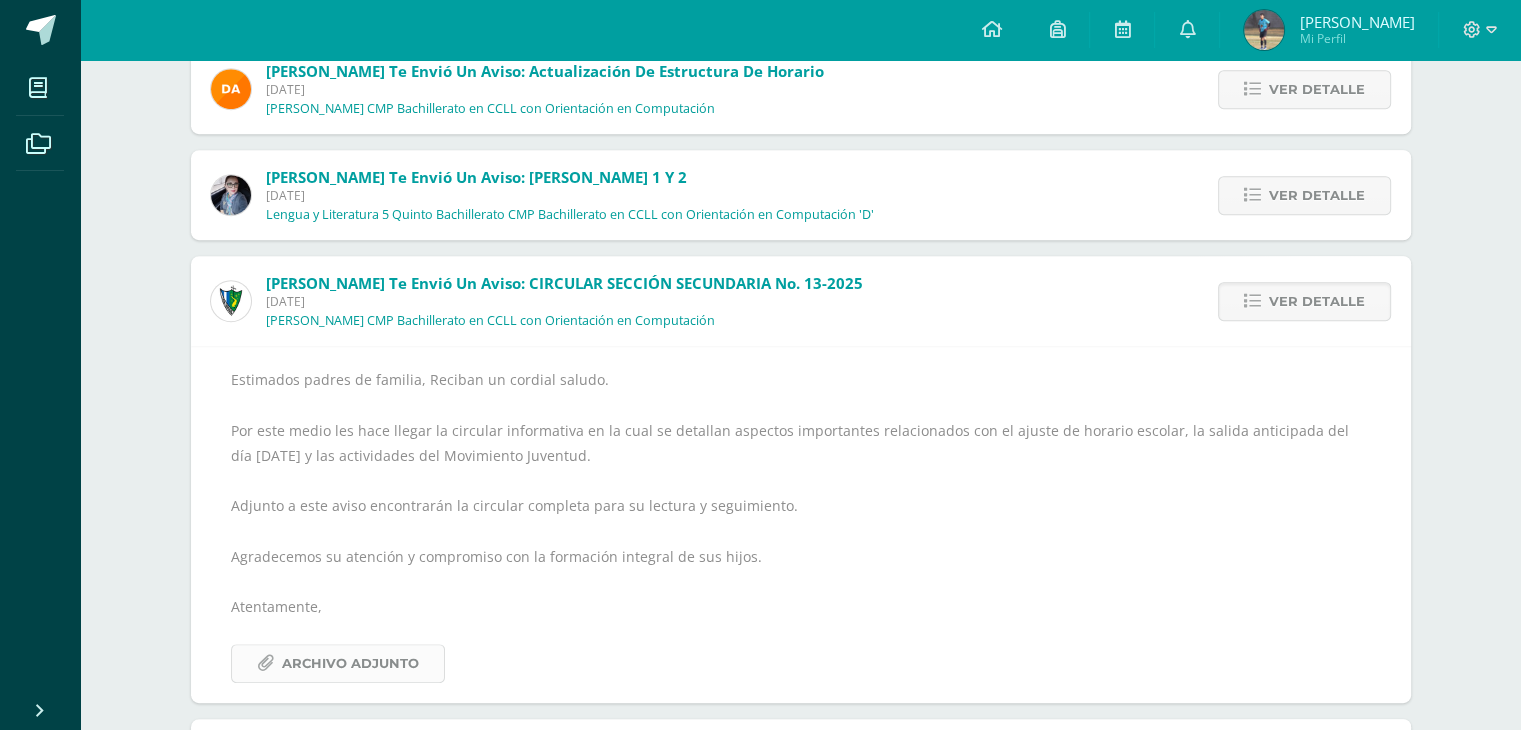 click on "Archivo Adjunto" at bounding box center (350, 663) 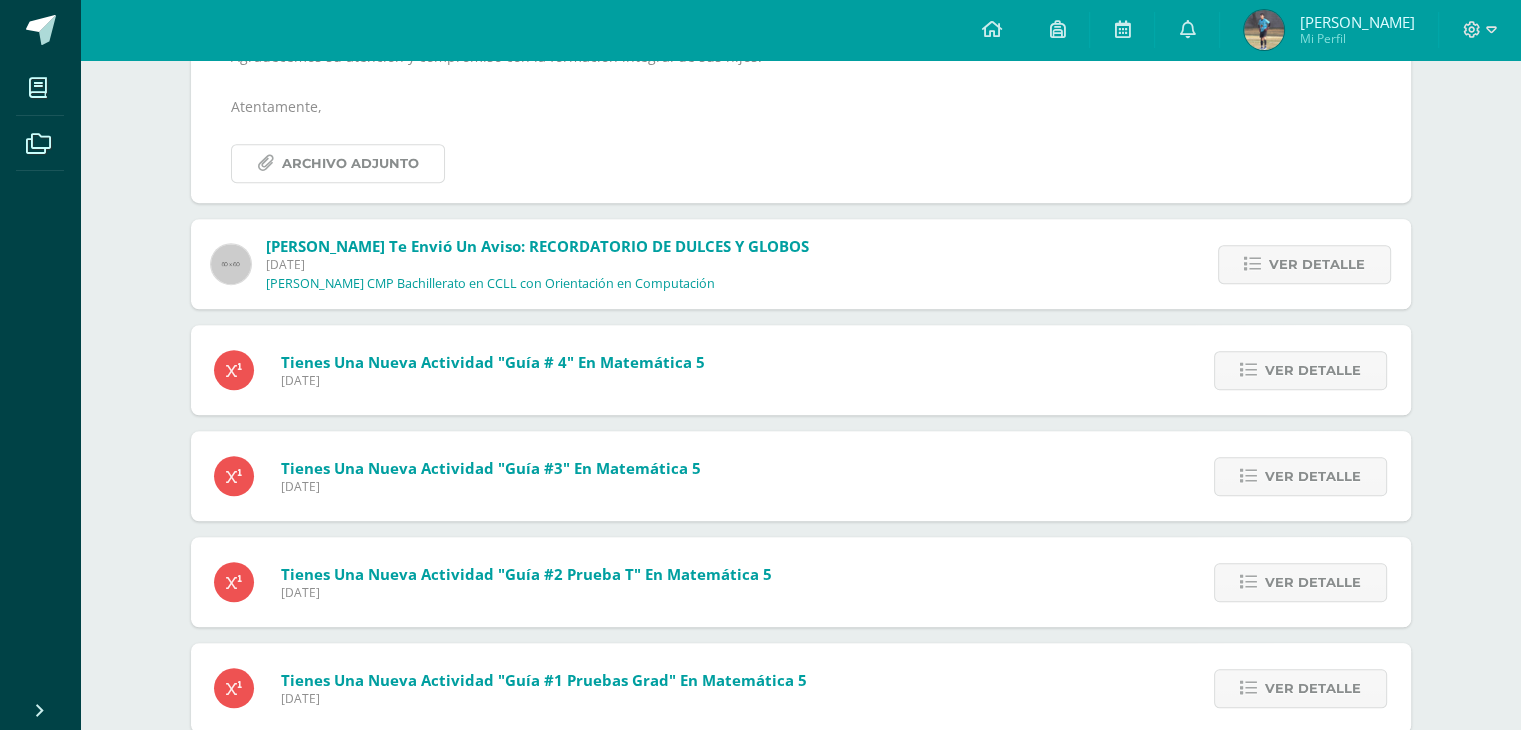 scroll, scrollTop: 1500, scrollLeft: 0, axis: vertical 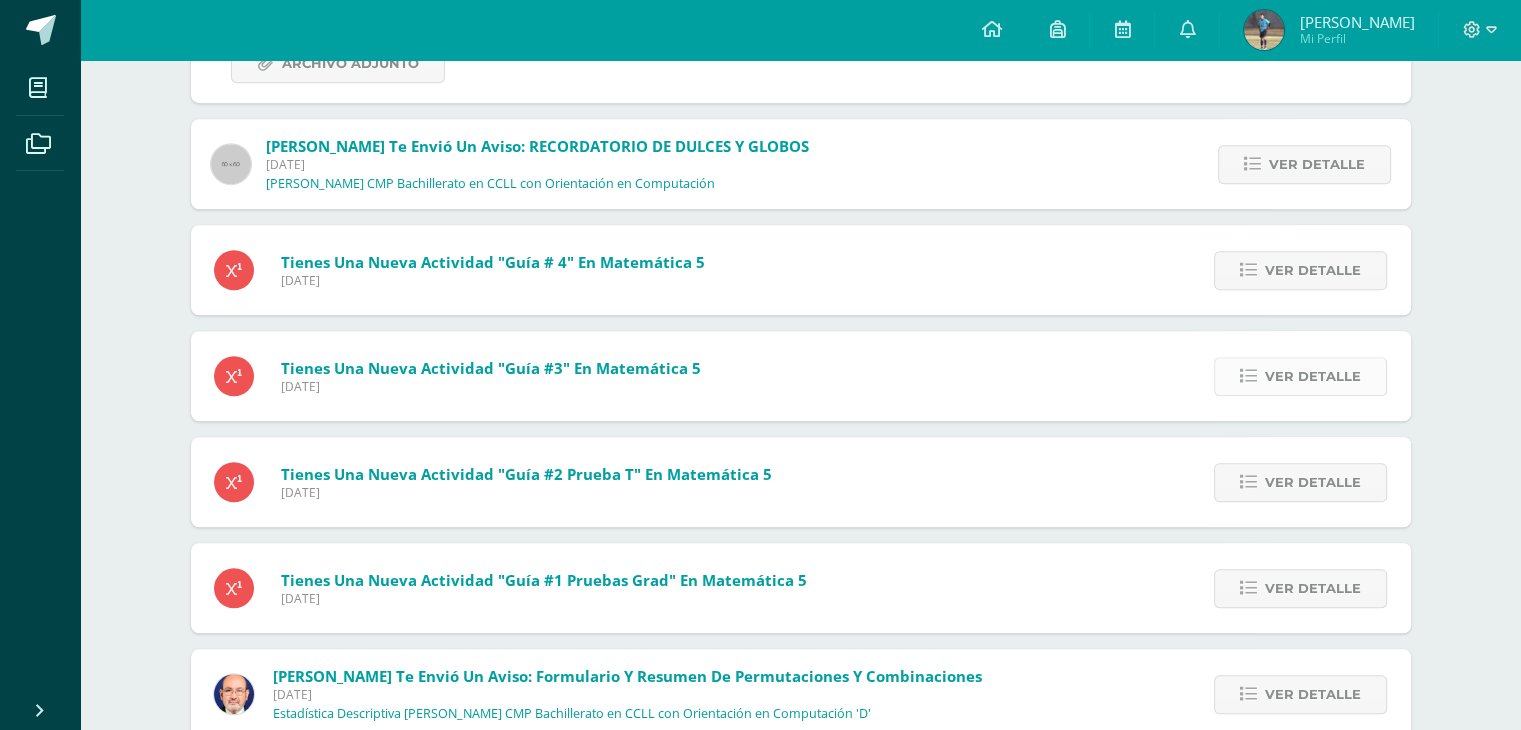 click on "Ver detalle" at bounding box center [1300, 376] 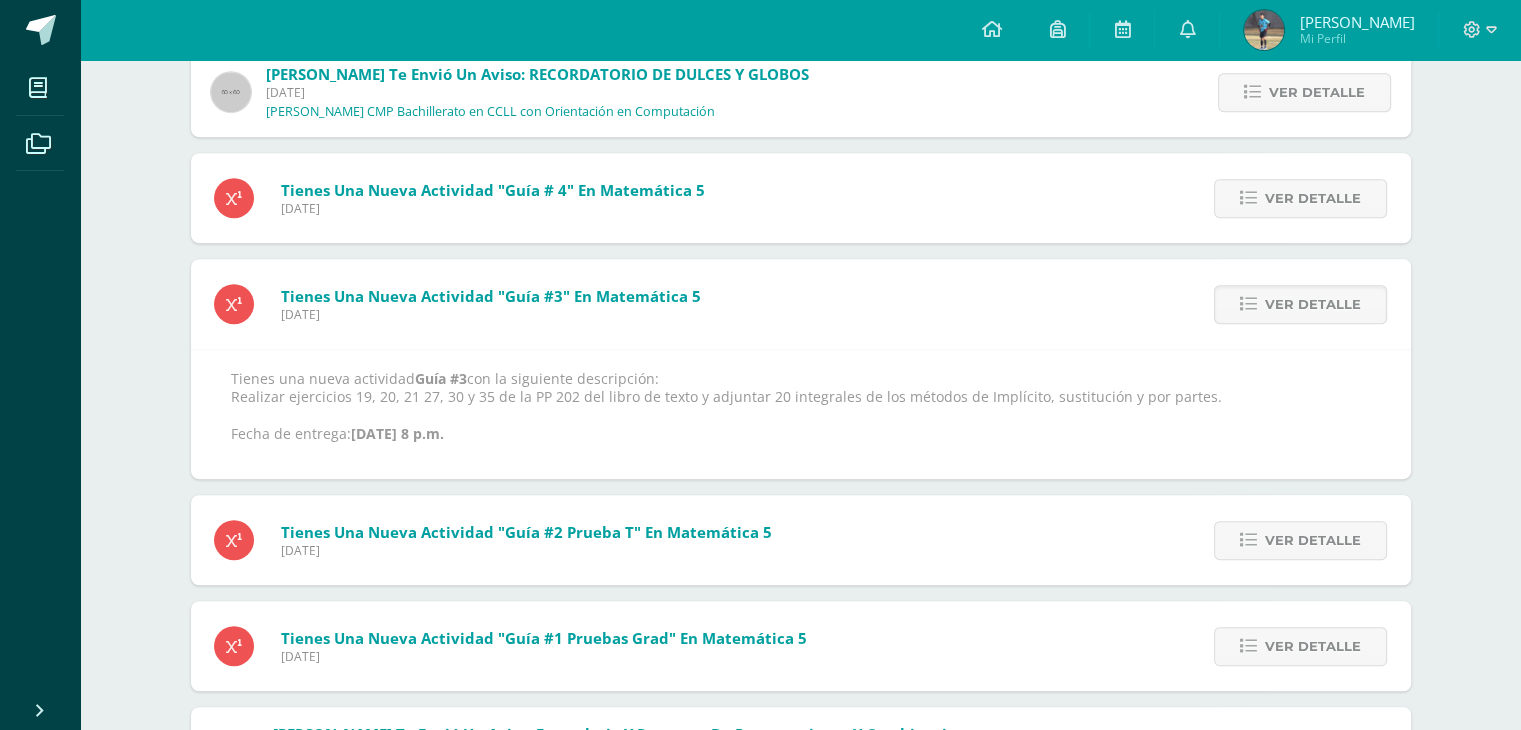 scroll, scrollTop: 1009, scrollLeft: 0, axis: vertical 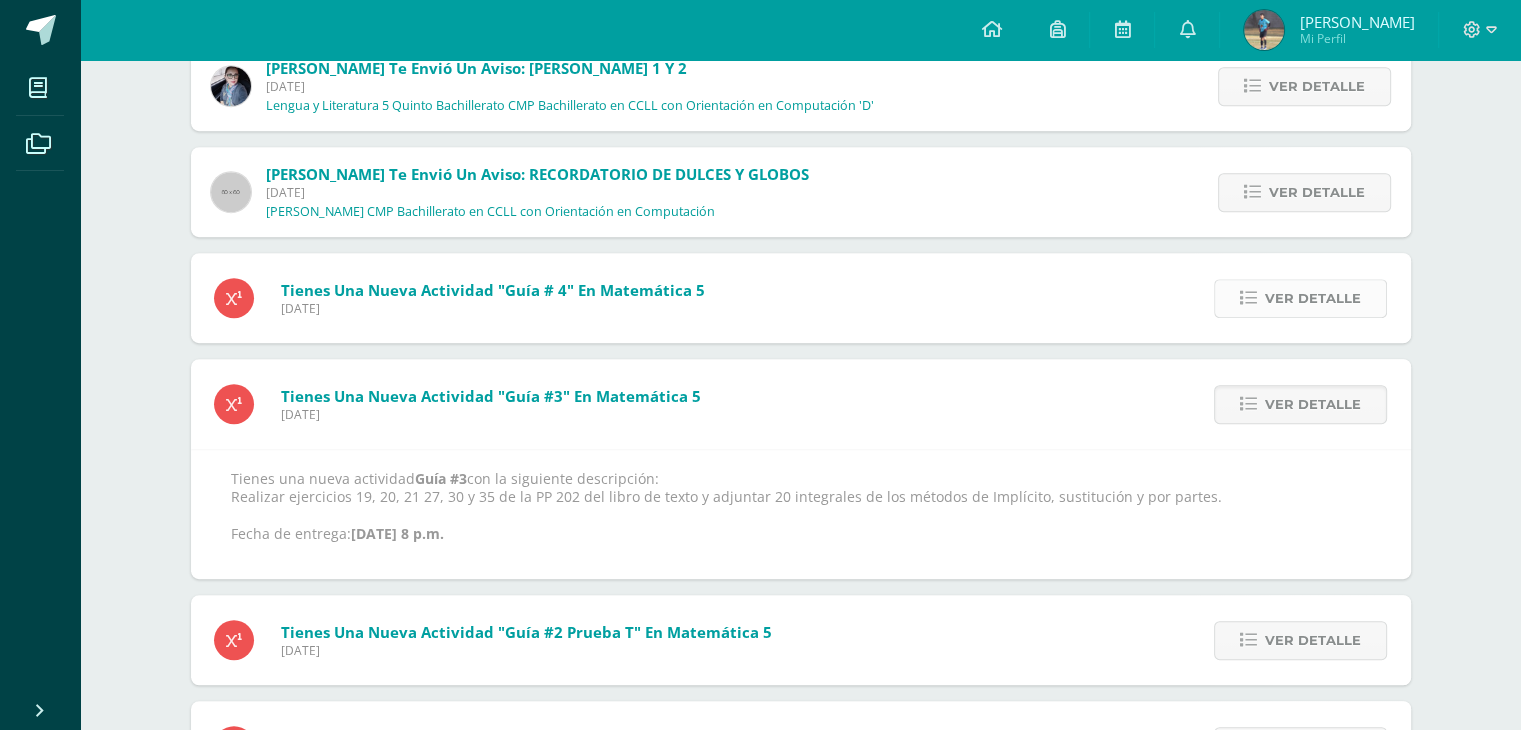 click on "Ver detalle" at bounding box center (1313, 298) 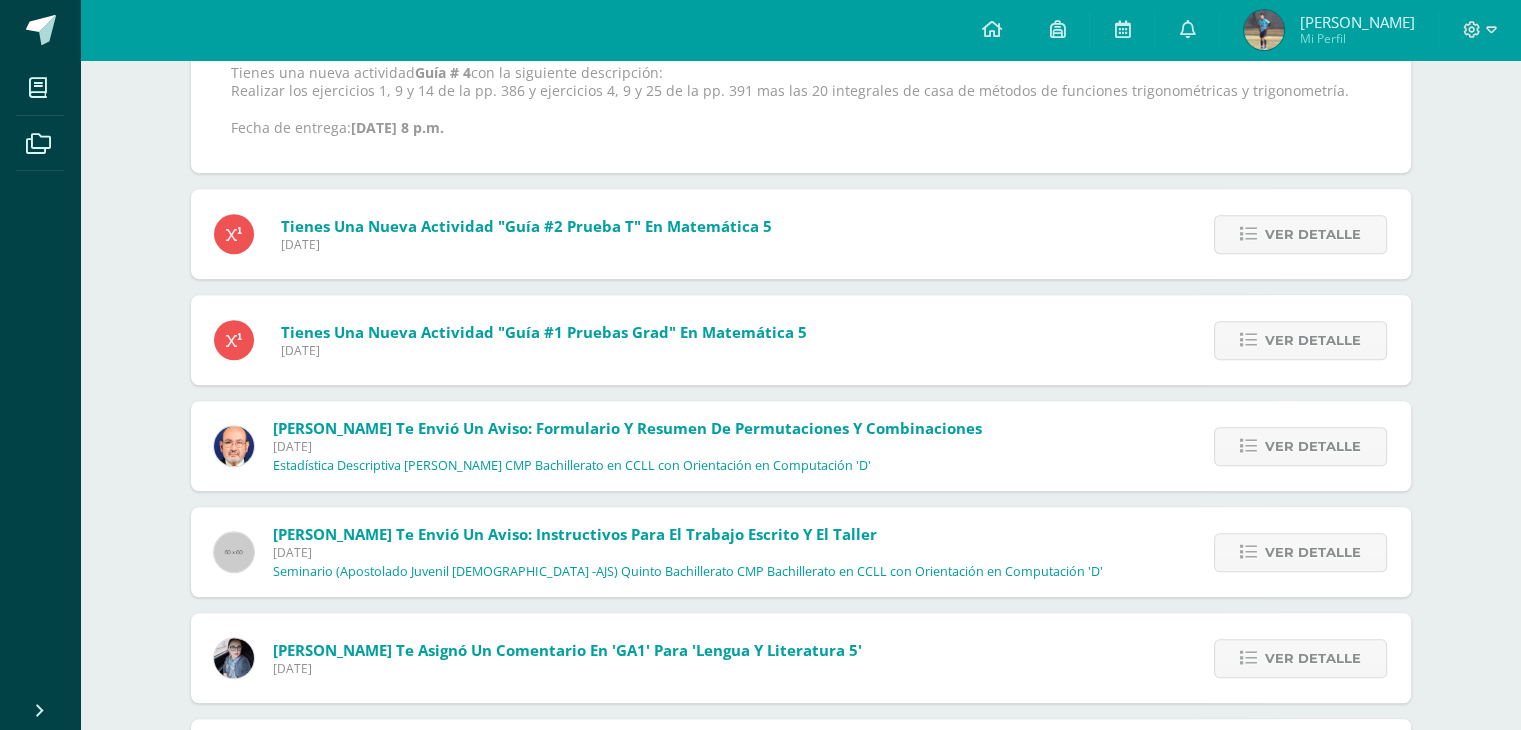 scroll, scrollTop: 1409, scrollLeft: 0, axis: vertical 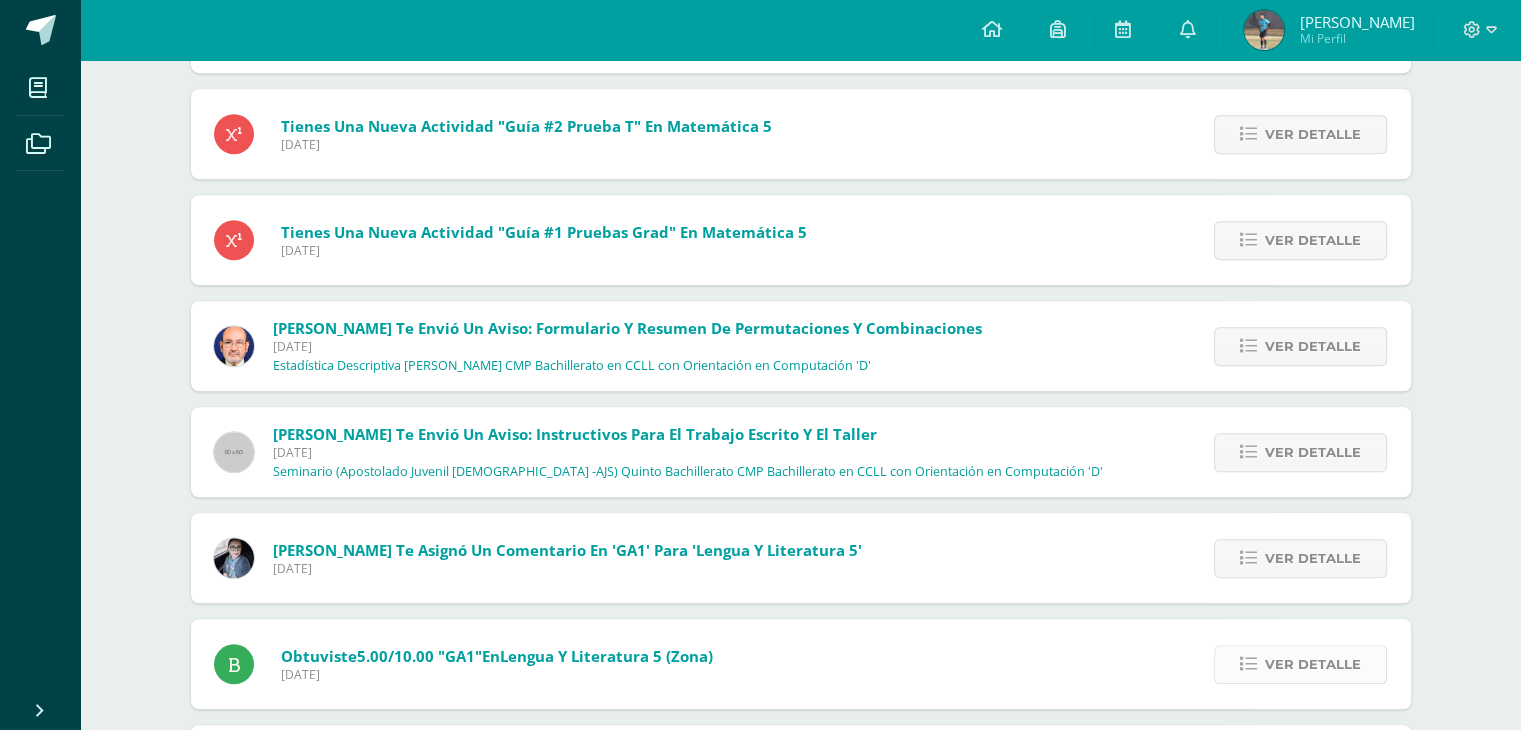 click at bounding box center [1248, 664] 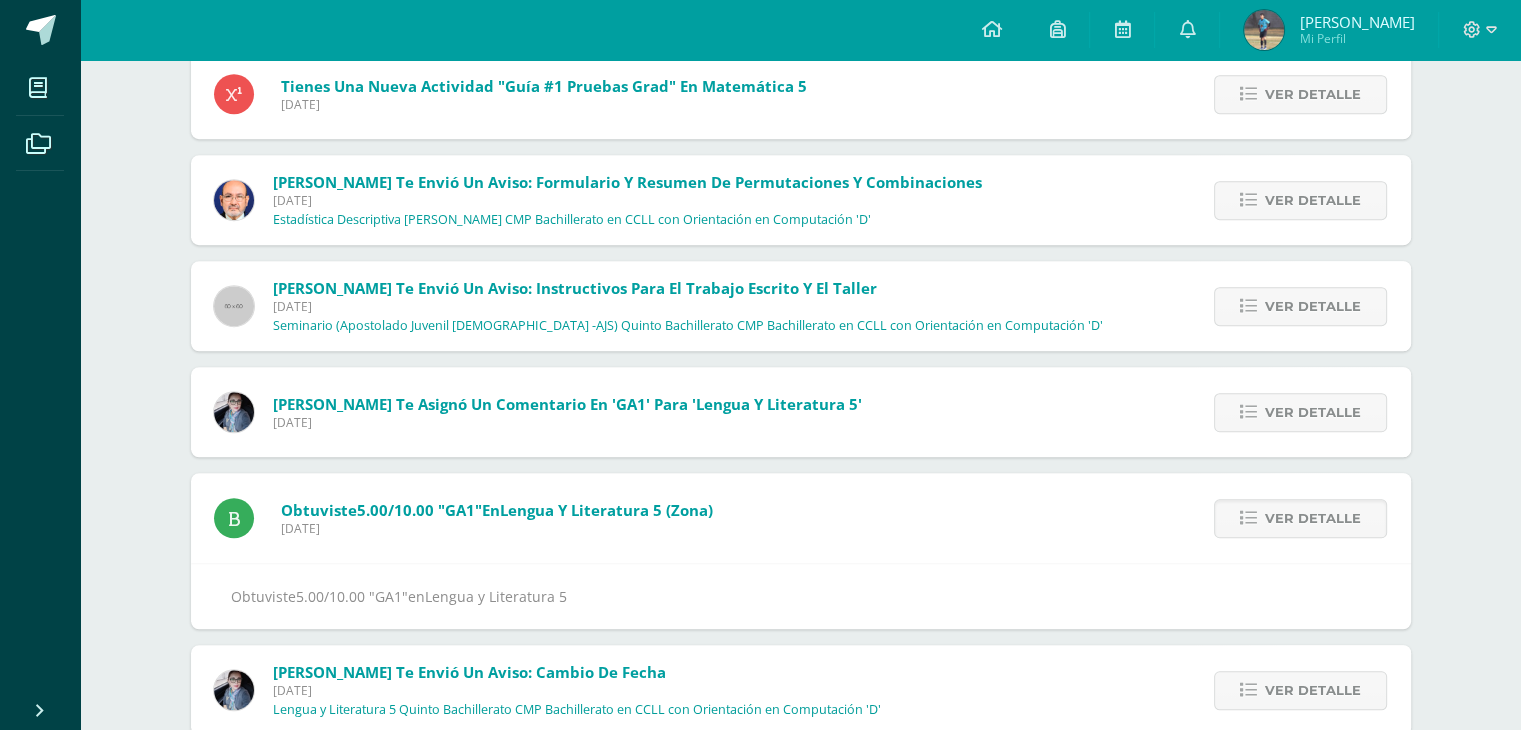 scroll, scrollTop: 1419, scrollLeft: 0, axis: vertical 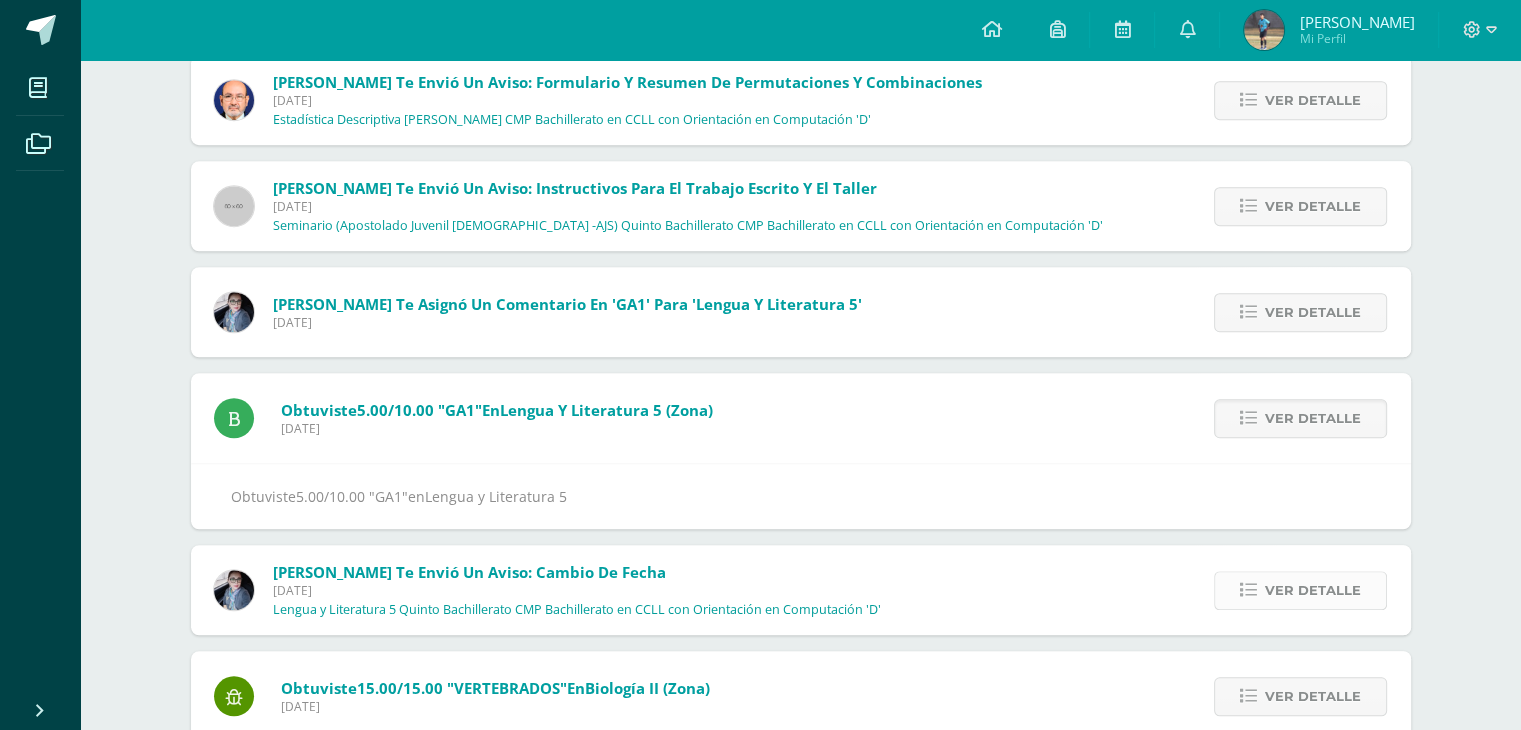 click on "Ver detalle" at bounding box center [1313, 590] 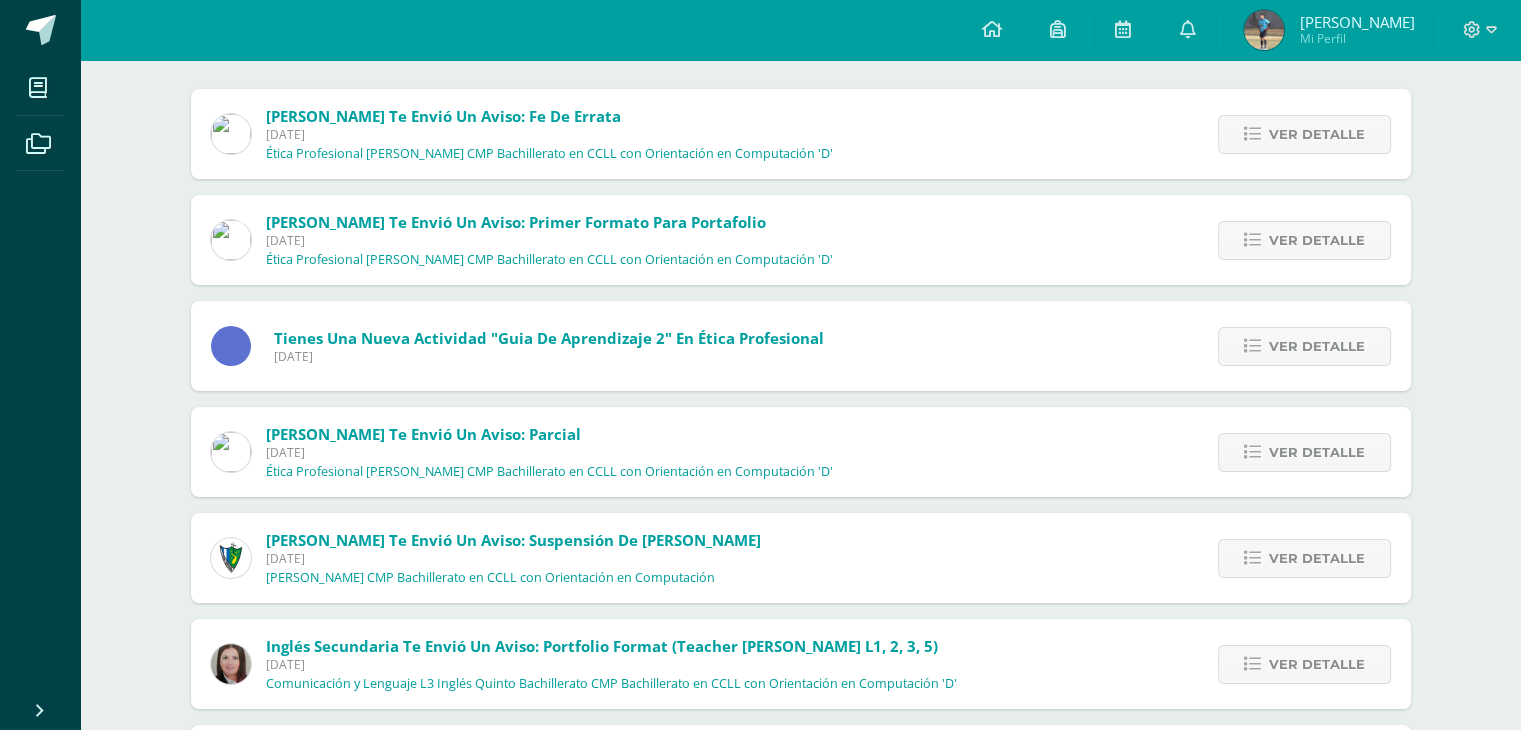 scroll, scrollTop: 319, scrollLeft: 0, axis: vertical 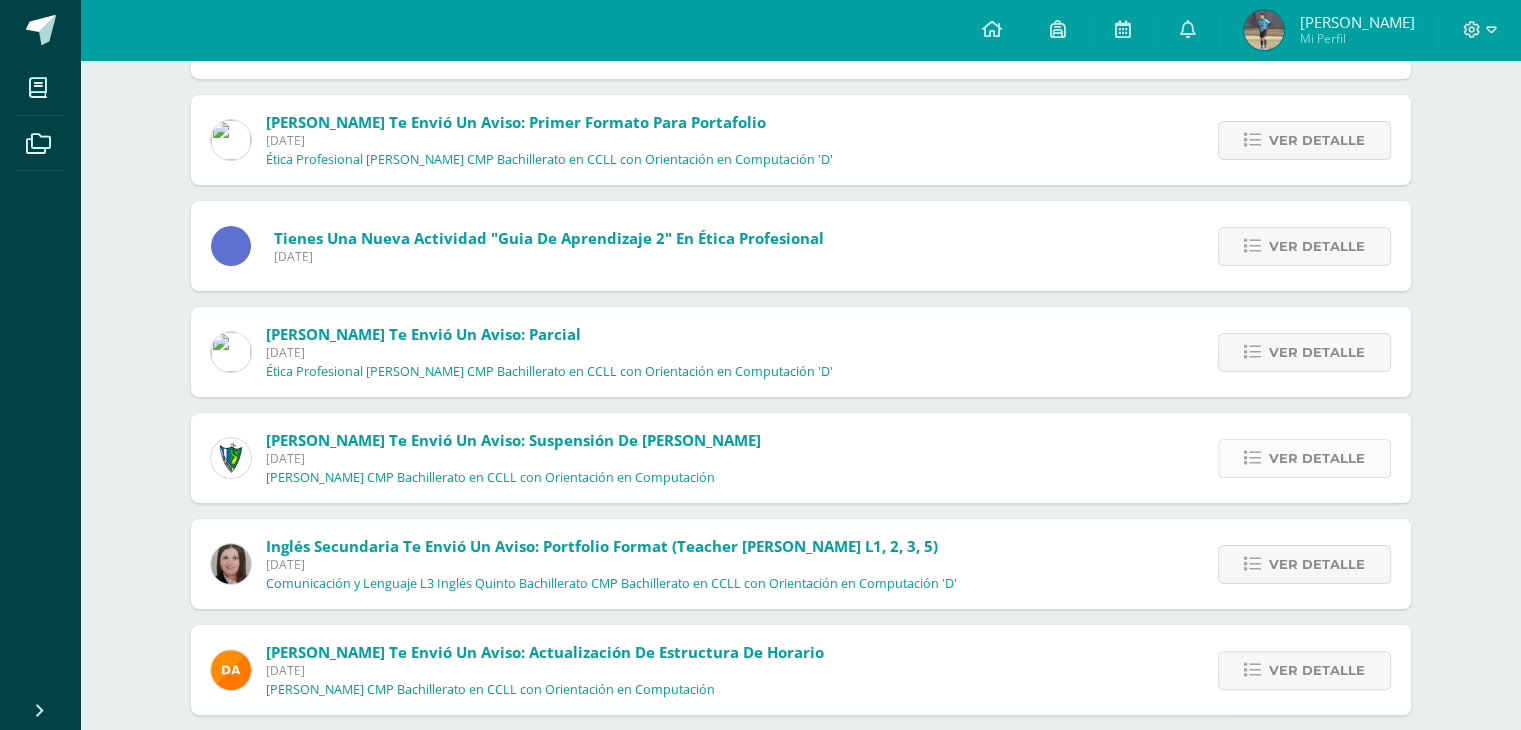 click on "Ver detalle" at bounding box center [1304, 458] 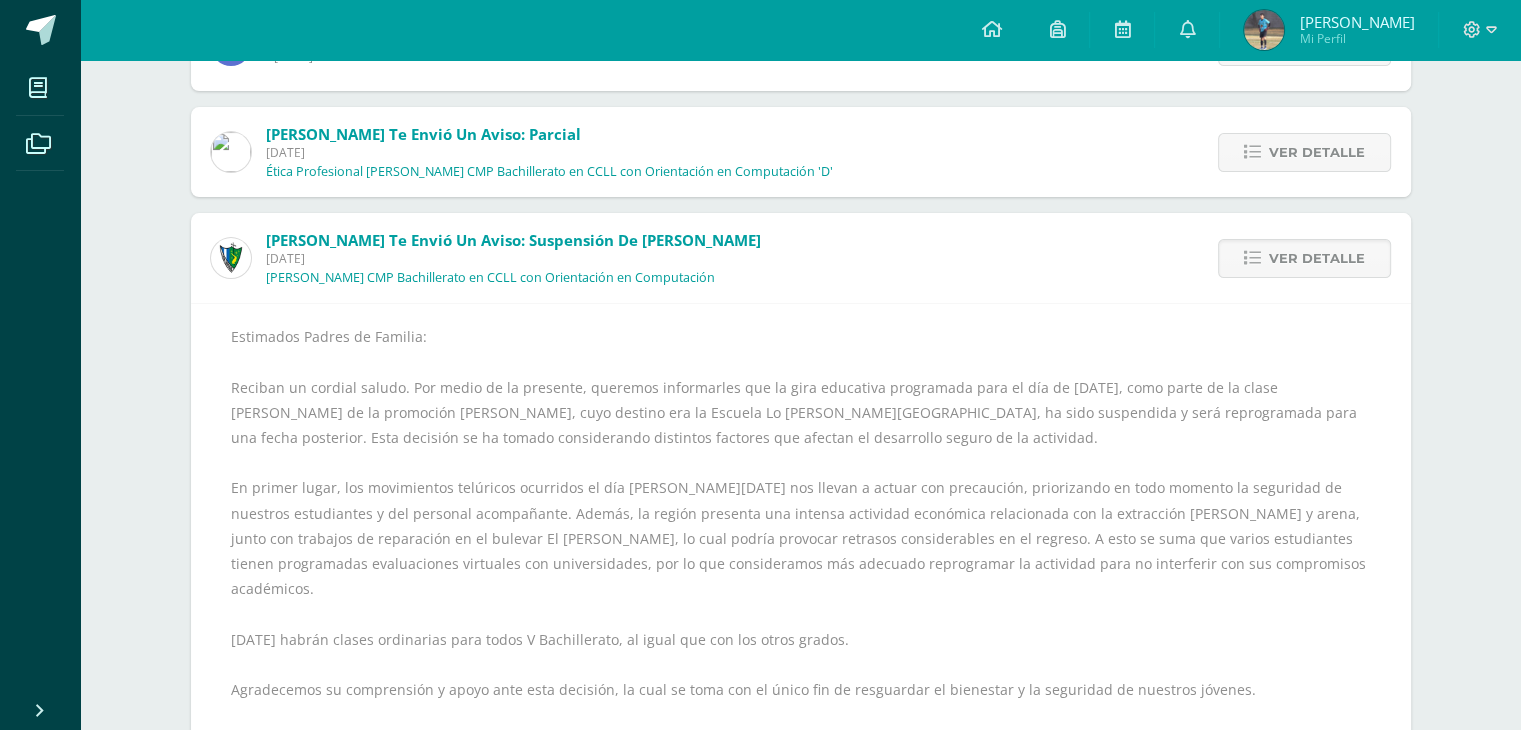 scroll, scrollTop: 419, scrollLeft: 0, axis: vertical 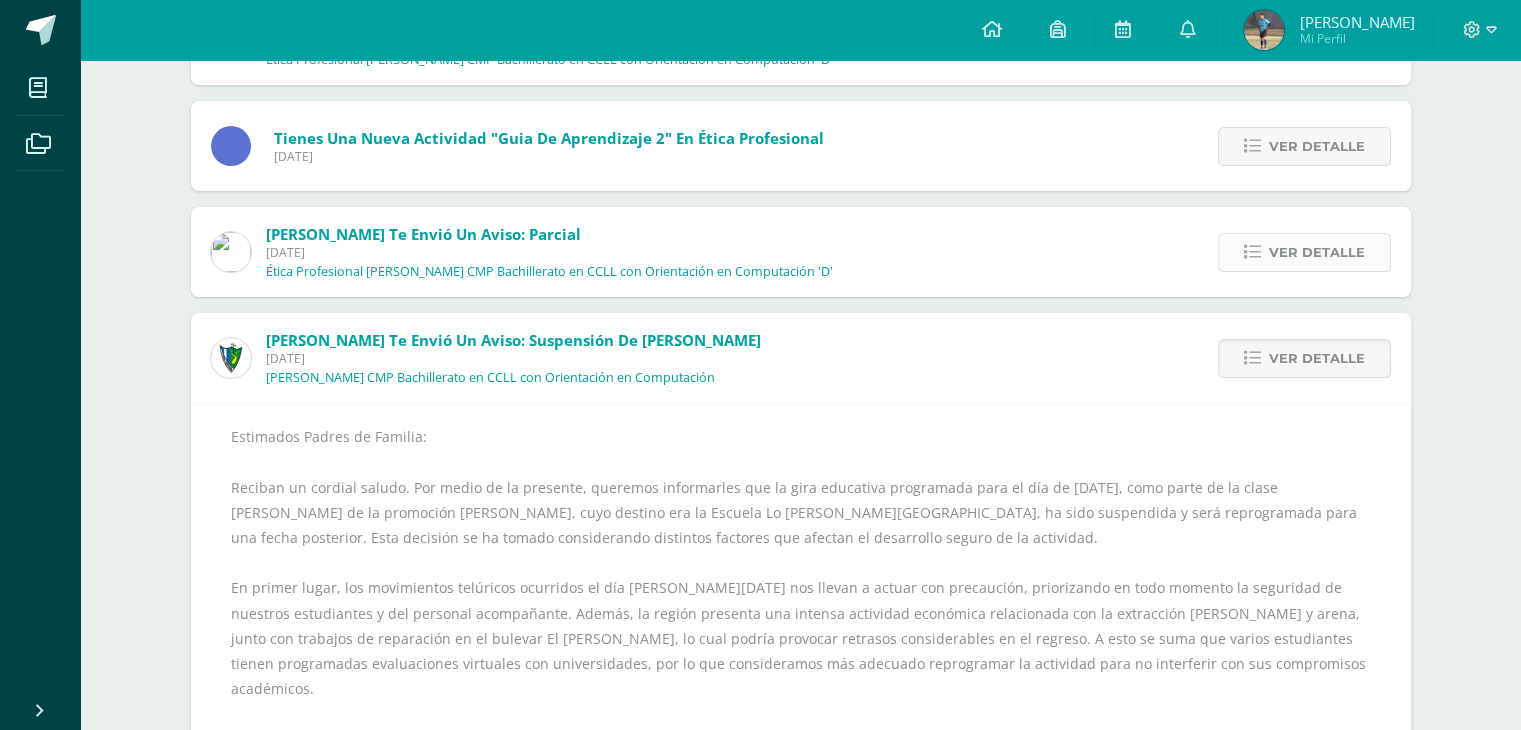 click on "Ver detalle" at bounding box center (1317, 252) 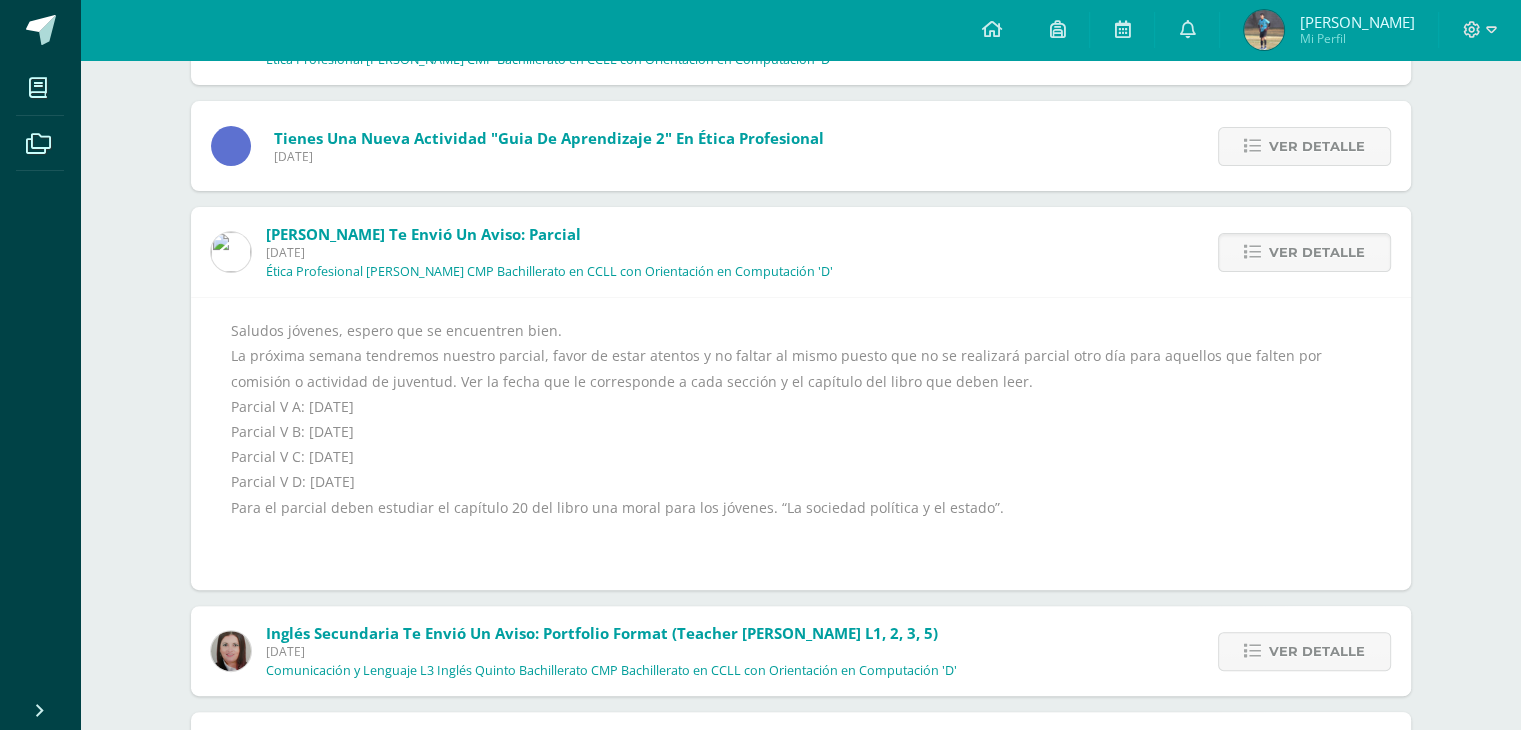 drag, startPoint x: 512, startPoint y: 487, endPoint x: 297, endPoint y: 474, distance: 215.39267 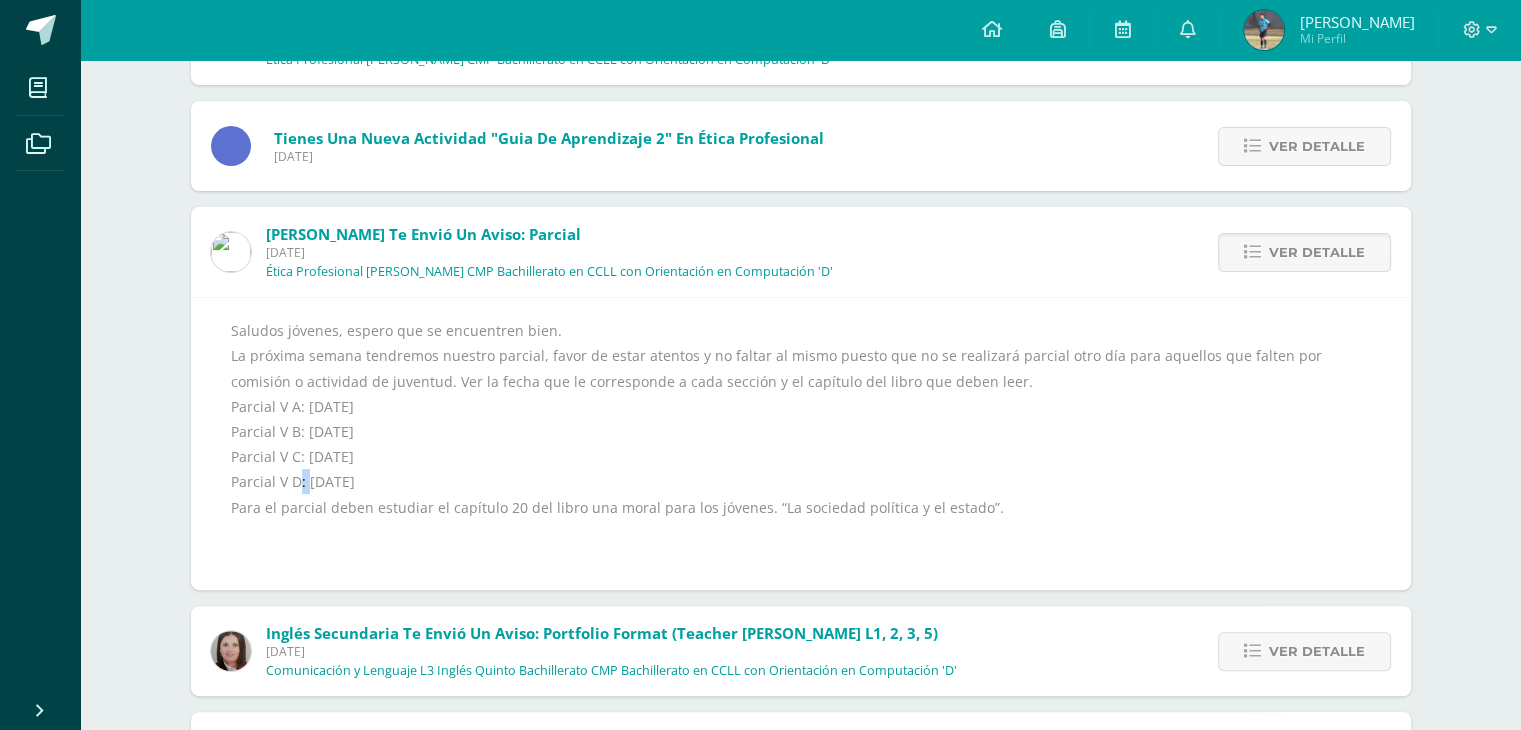 click on "Saludos jóvenes, espero que se encuentren bien.  La próxima semana tendremos nuestro parcial, favor de estar atentos y no faltar al mismo puesto que no se realizará parcial otro día para aquellos que falten por comisión o actividad de juventud. Ver la fecha que le corresponde a cada sección y el capítulo del libro que deben leer.  Parcial V A: [DATE] Parcial V B: [DATE] Parcial V C: [DATE] Parcial V D: [DATE] Para el parcial deben estudiar el capítulo 20 del libro una moral para los jóvenes. “La sociedad política y el estado”." at bounding box center (801, 444) 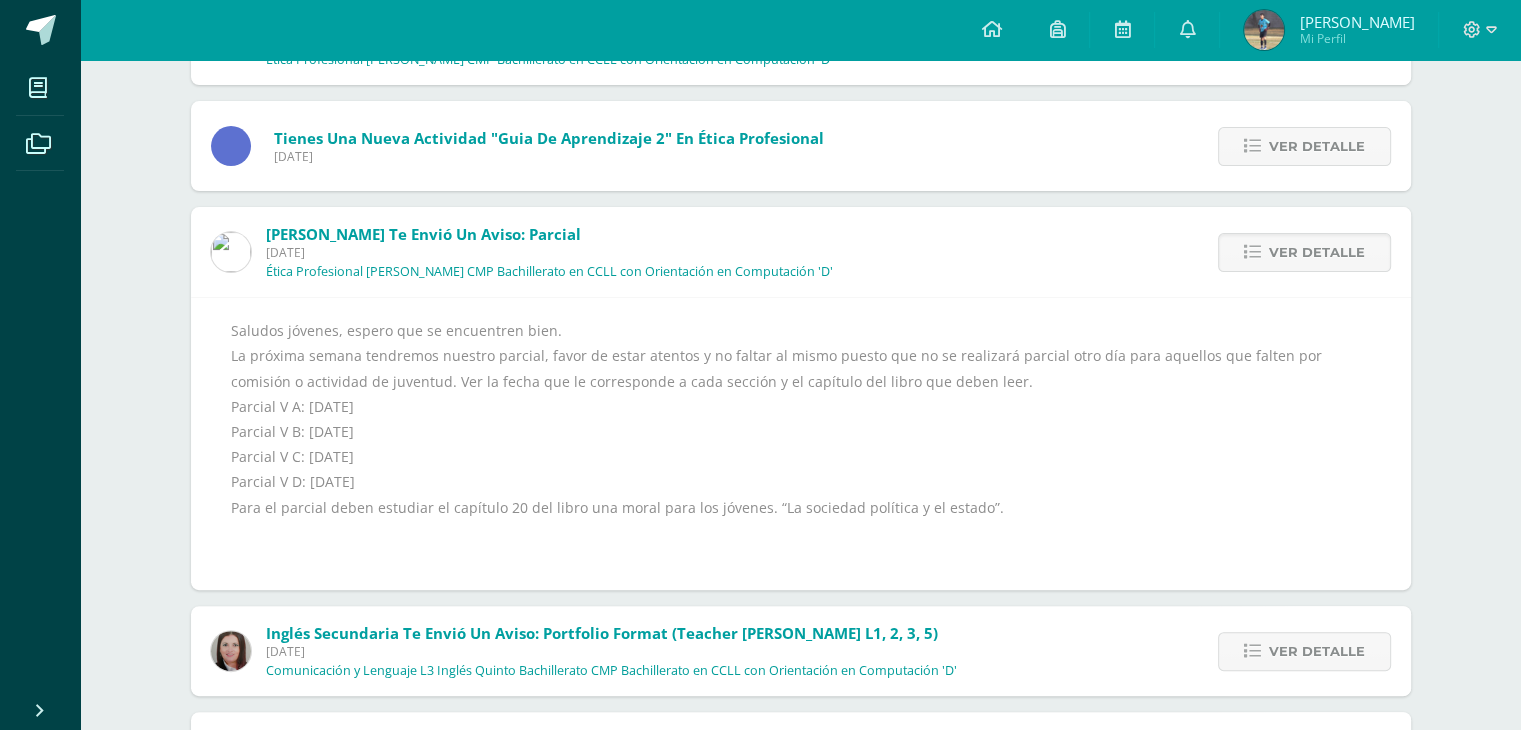 click on "Saludos jóvenes, espero que se encuentren bien.  La próxima semana tendremos nuestro parcial, favor de estar atentos y no faltar al mismo puesto que no se realizará parcial otro día para aquellos que falten por comisión o actividad de juventud. Ver la fecha que le corresponde a cada sección y el capítulo del libro que deben leer.  Parcial V A: [DATE] Parcial V B: [DATE] Parcial V C: [DATE] Parcial V D: [DATE] Para el parcial deben estudiar el capítulo 20 del libro una moral para los jóvenes. “La sociedad política y el estado”." at bounding box center [801, 444] 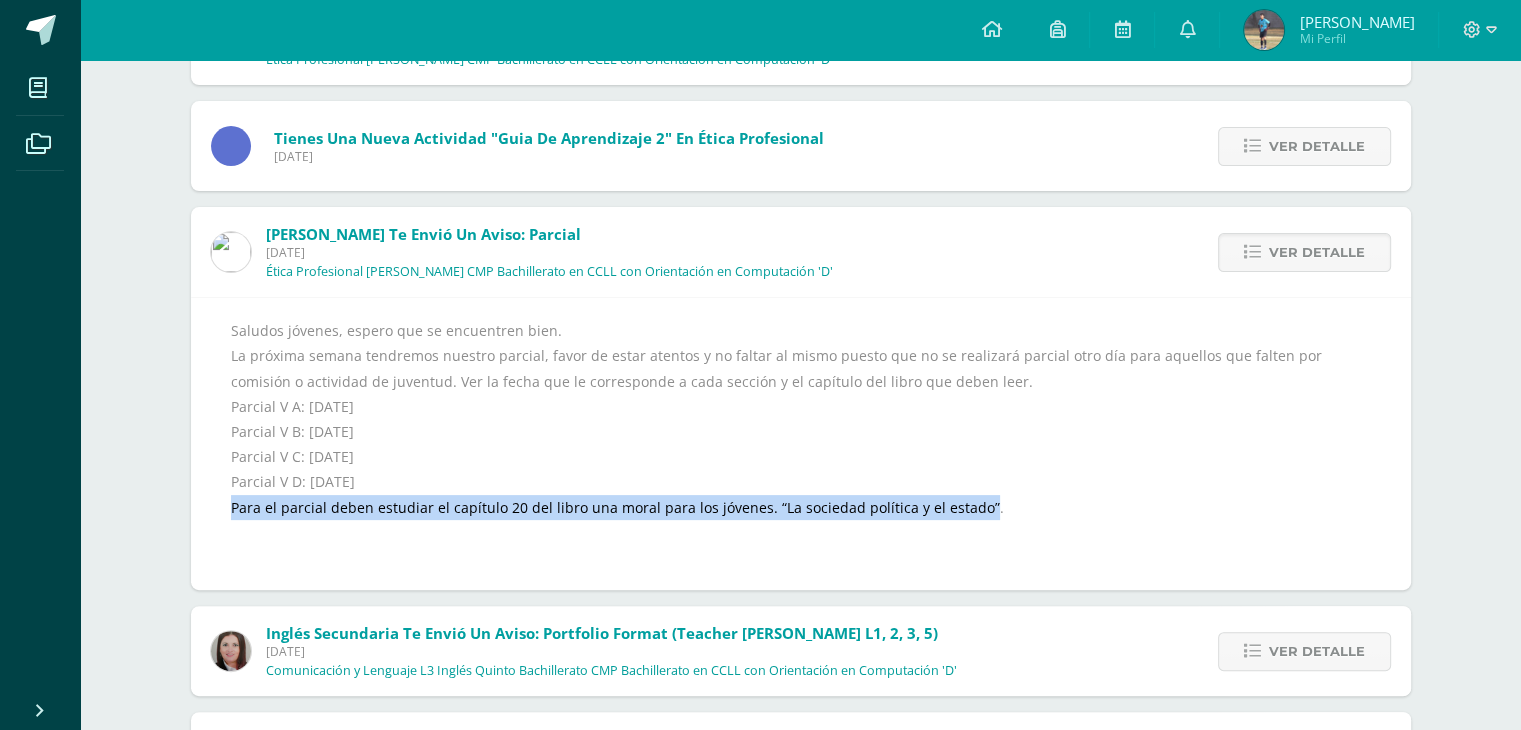 drag, startPoint x: 969, startPoint y: 513, endPoint x: 230, endPoint y: 497, distance: 739.17316 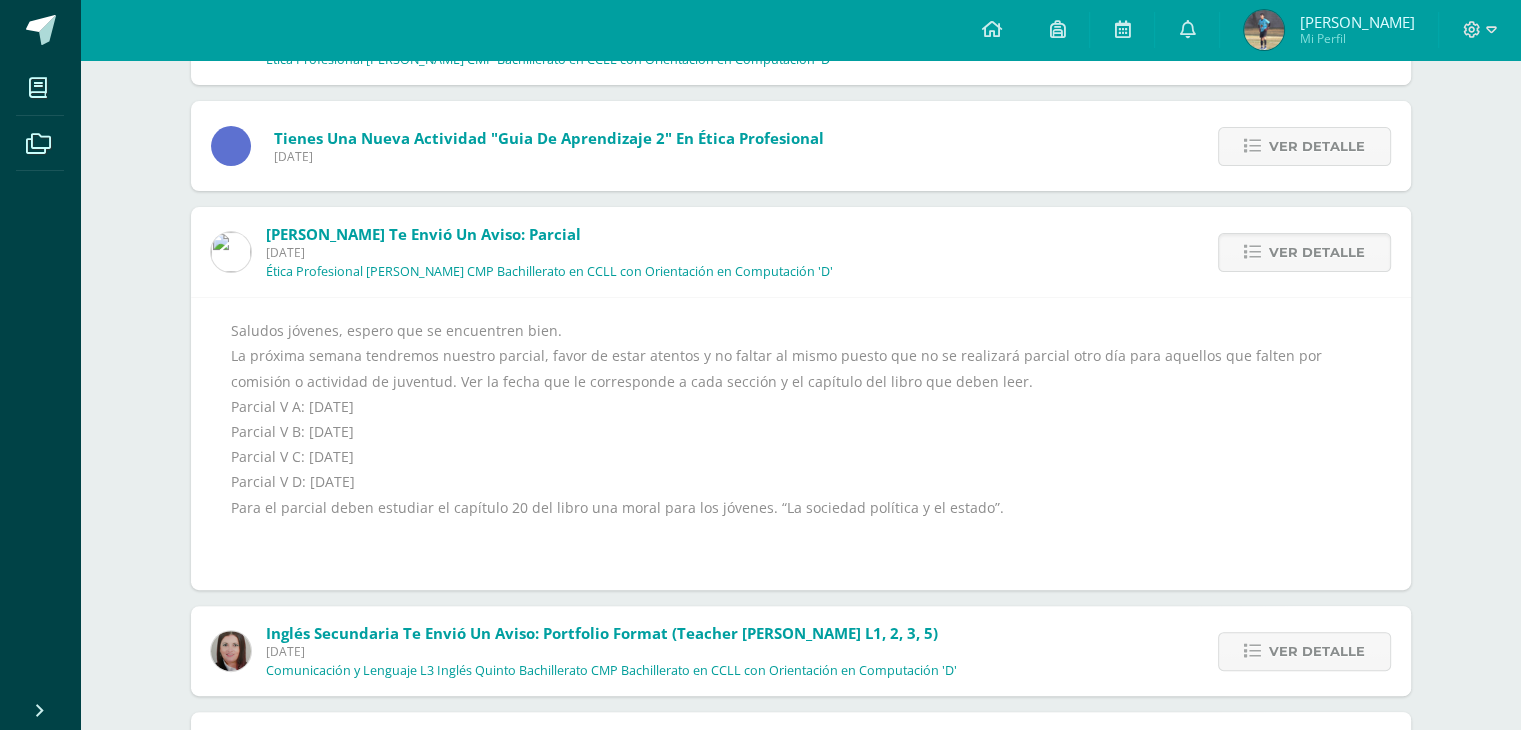 click on "Saludos jóvenes, espero que se encuentren bien.  La próxima semana tendremos nuestro parcial, favor de estar atentos y no faltar al mismo puesto que no se realizará parcial otro día para aquellos que falten por comisión o actividad de juventud. Ver la fecha que le corresponde a cada sección y el capítulo del libro que deben leer.  Parcial V A: [DATE] Parcial V B: [DATE] Parcial V C: [DATE] Parcial V D: [DATE] Para el parcial deben estudiar el capítulo 20 del libro una moral para los jóvenes. “La sociedad política y el estado”." at bounding box center (801, 444) 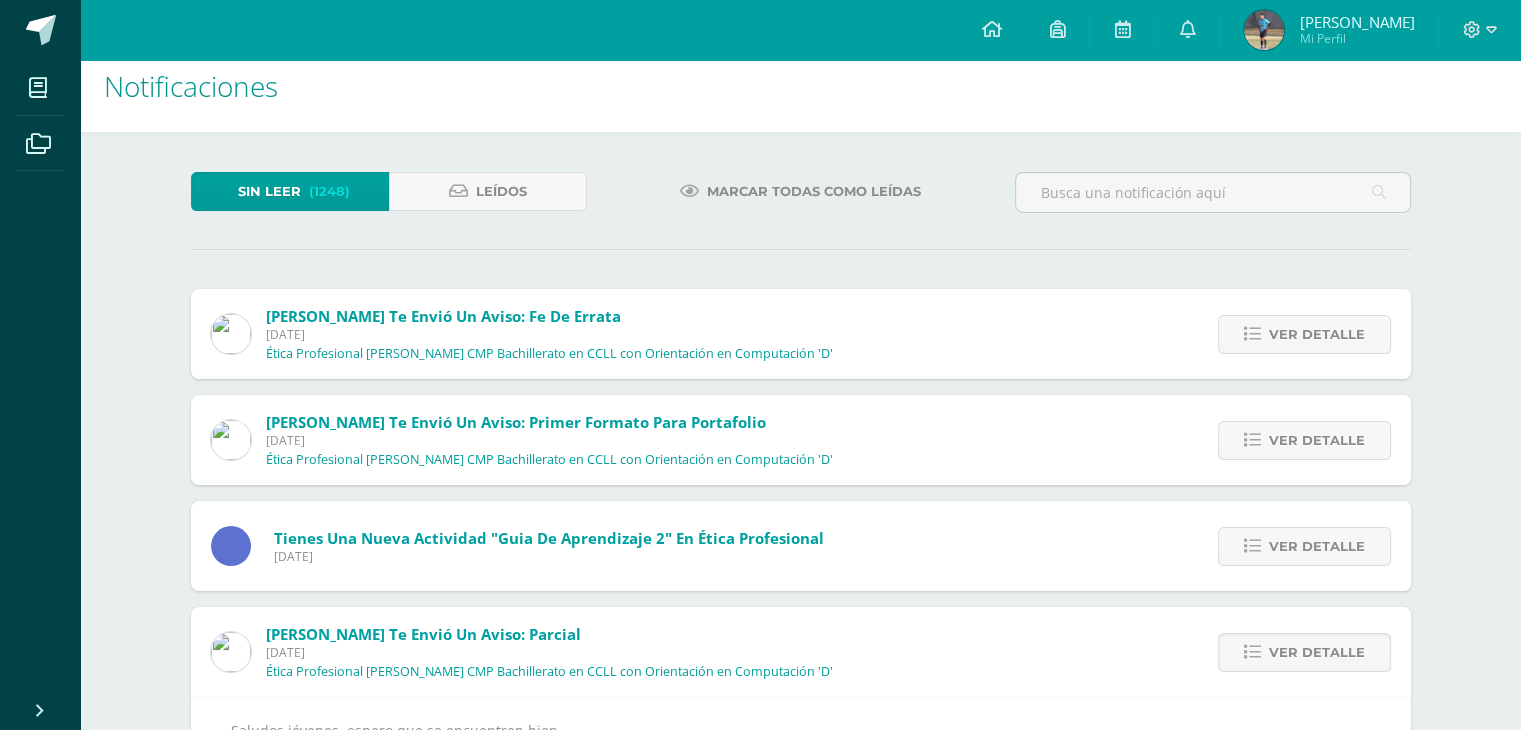 scroll, scrollTop: 0, scrollLeft: 0, axis: both 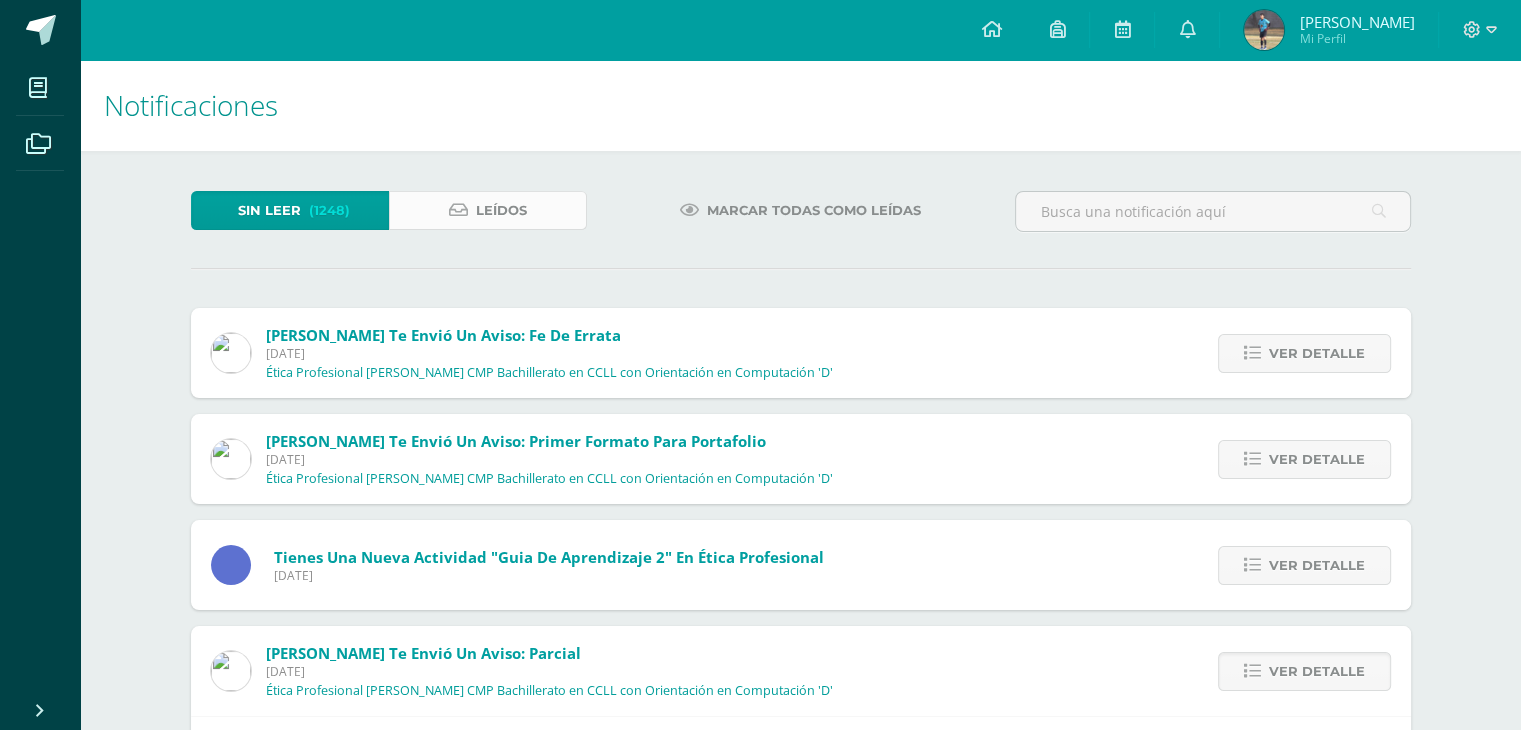 click on "Leídos" at bounding box center (488, 210) 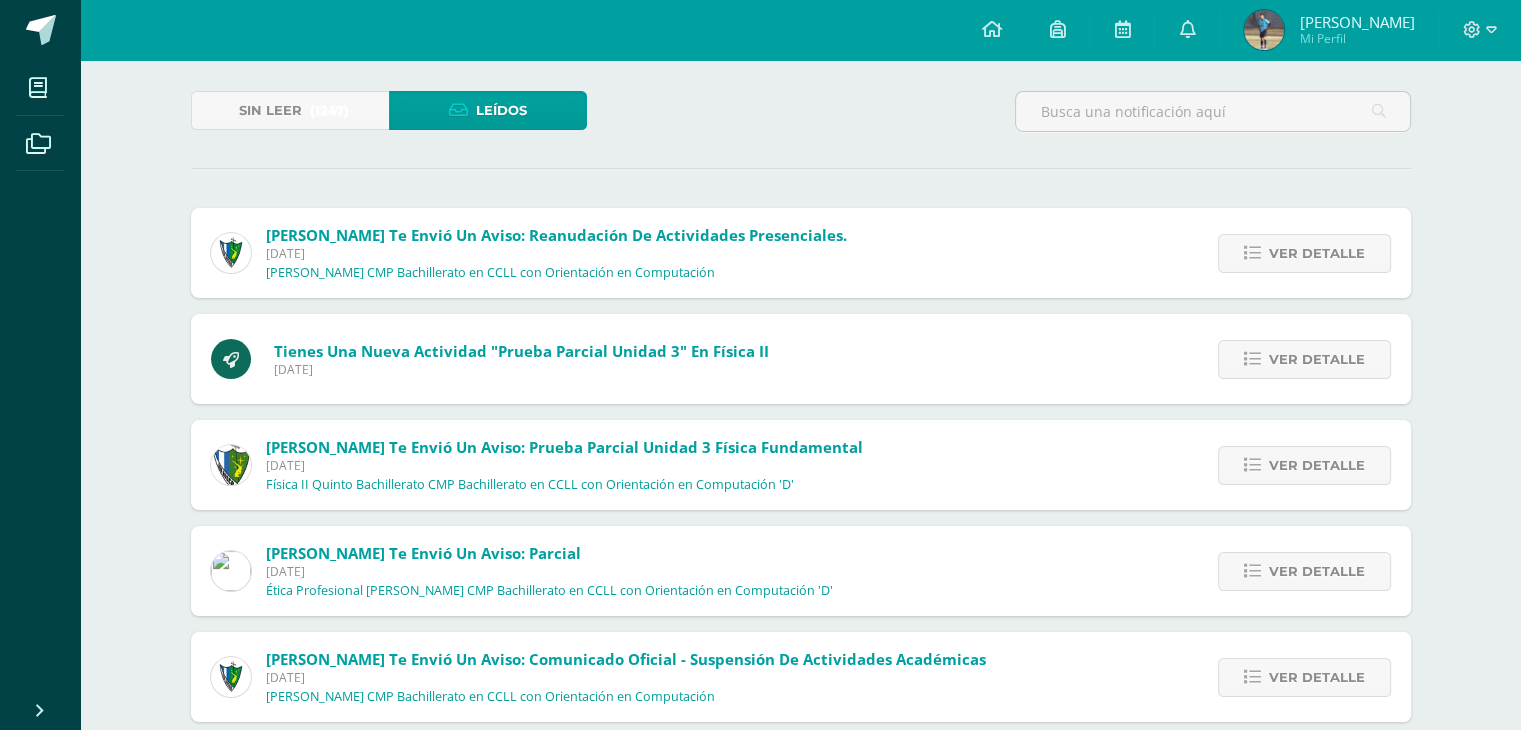 scroll, scrollTop: 200, scrollLeft: 0, axis: vertical 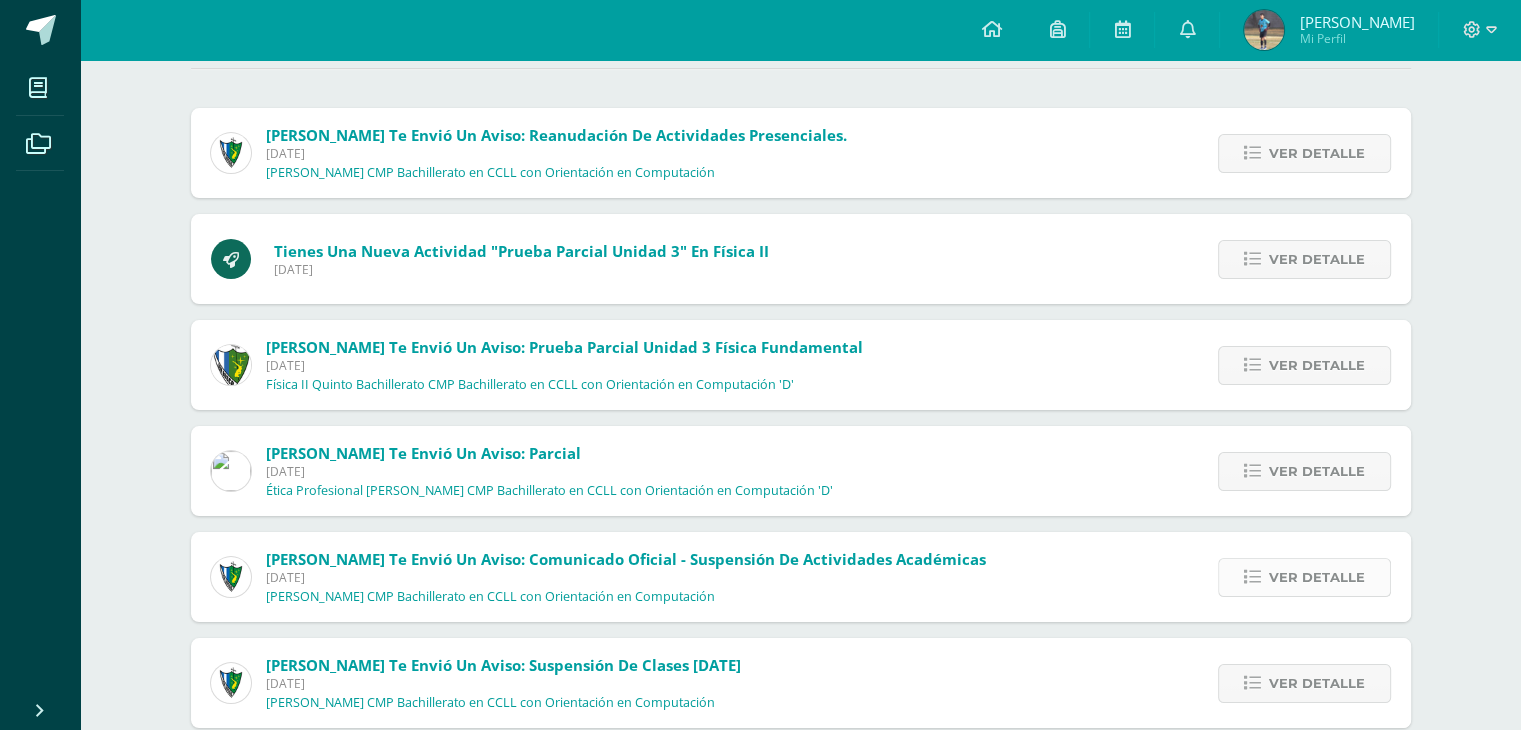 click on "Ver detalle" at bounding box center [1317, 577] 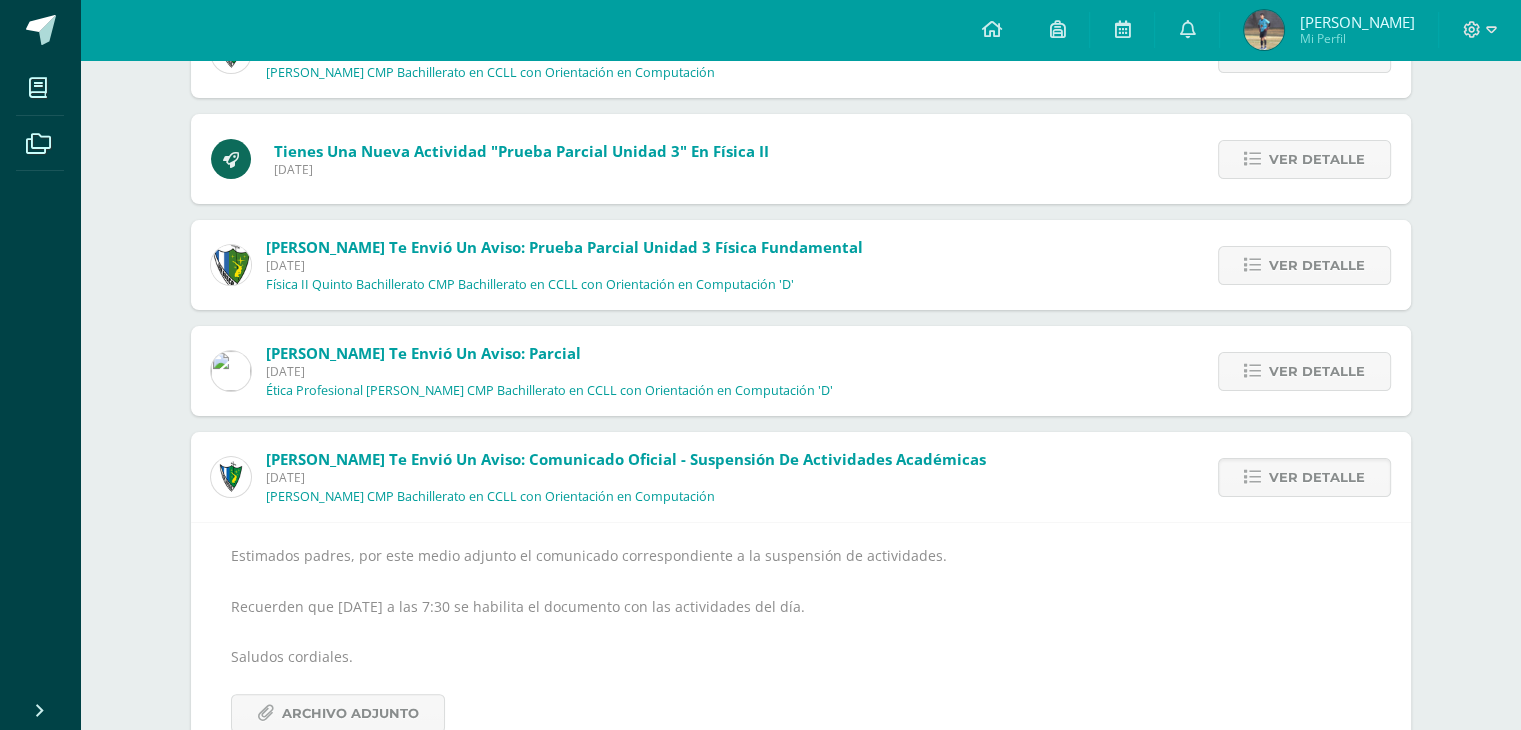 scroll, scrollTop: 400, scrollLeft: 0, axis: vertical 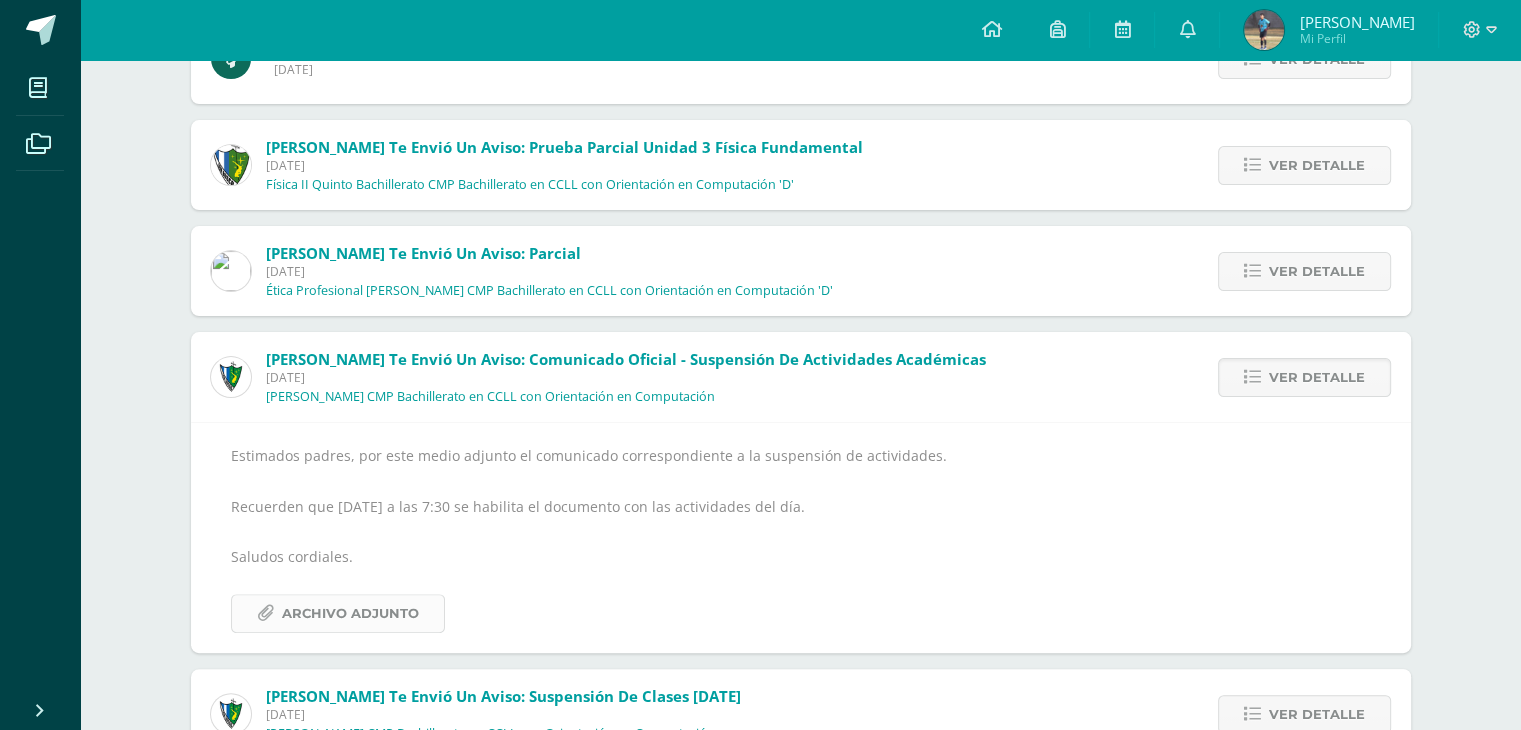 click on "Archivo Adjunto" at bounding box center (350, 613) 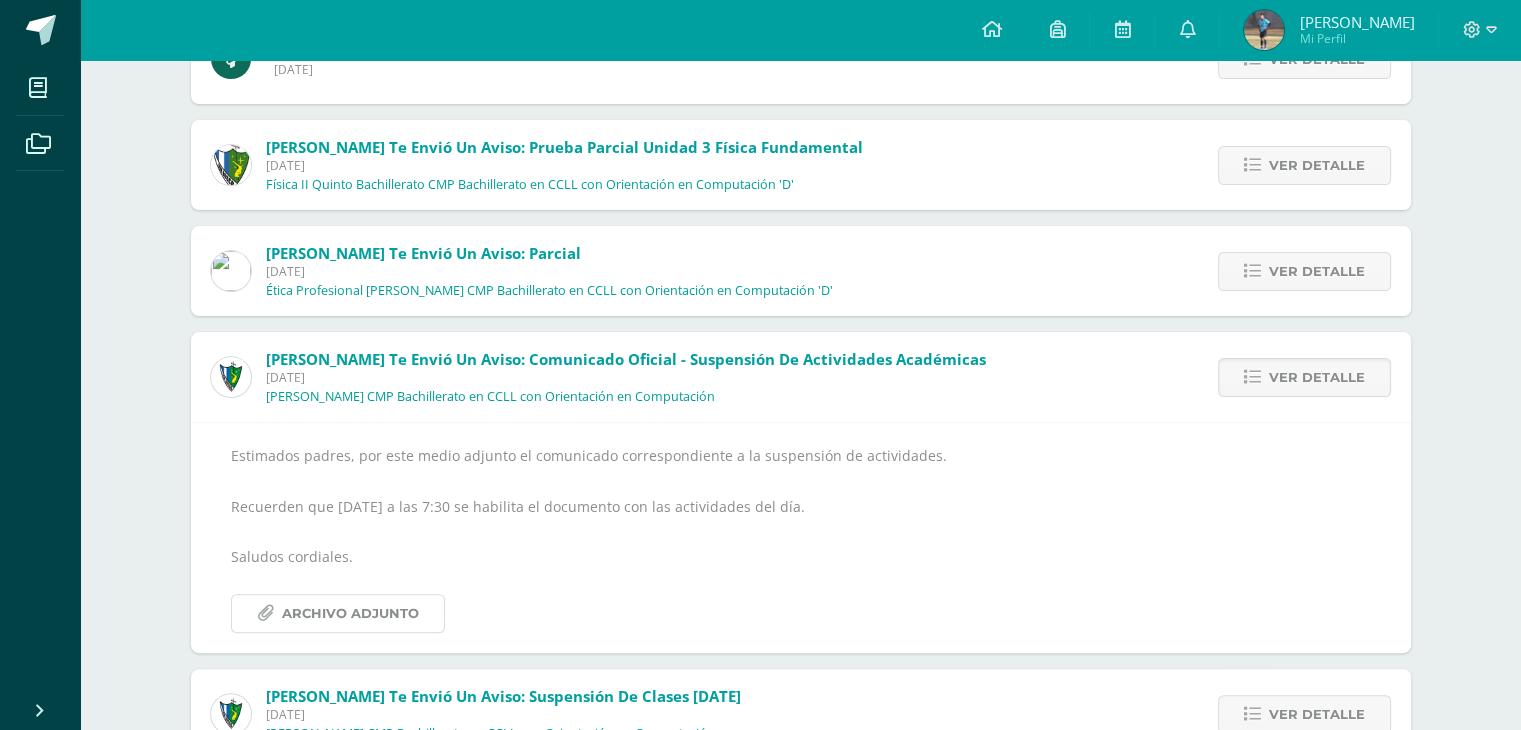 scroll, scrollTop: 500, scrollLeft: 0, axis: vertical 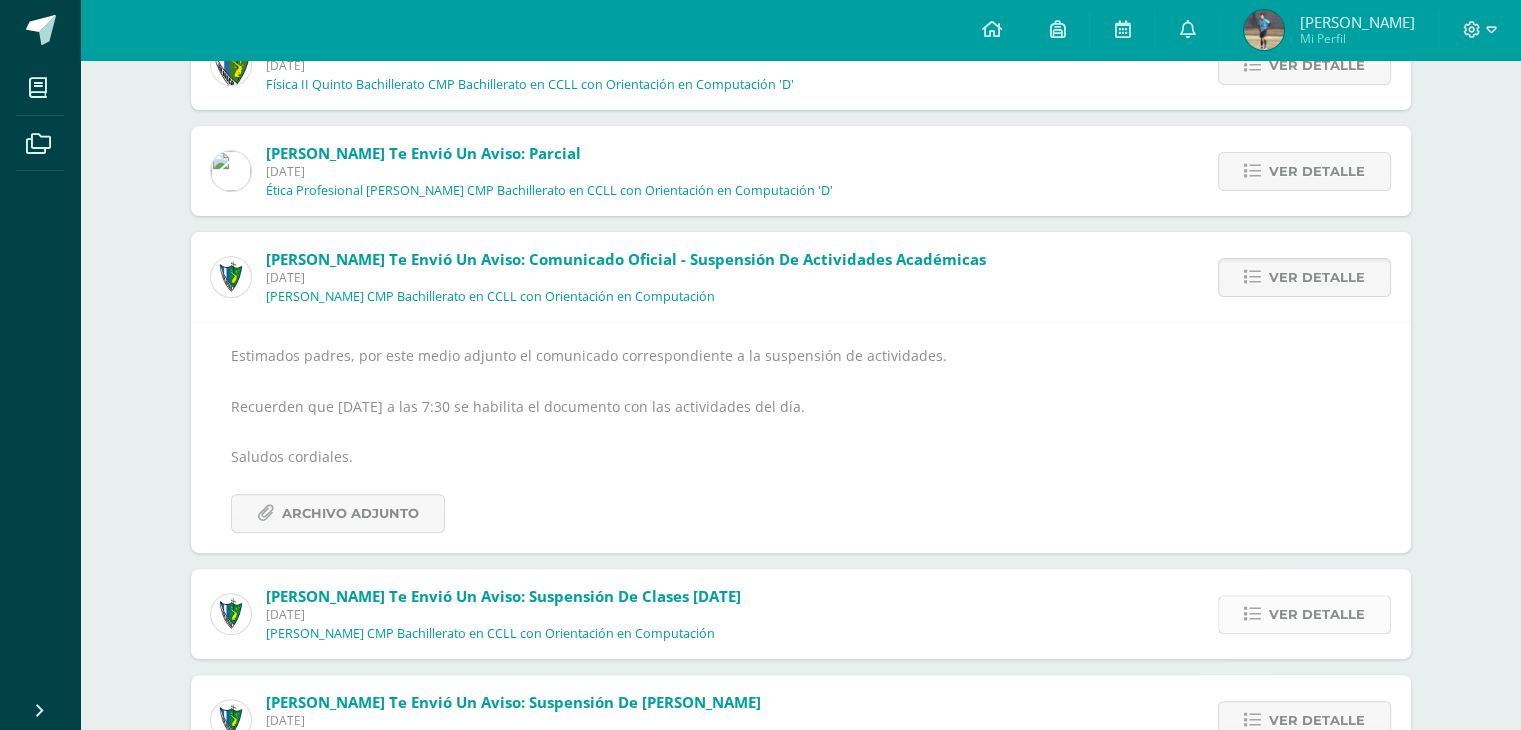 click on "Ver detalle" at bounding box center [1317, 614] 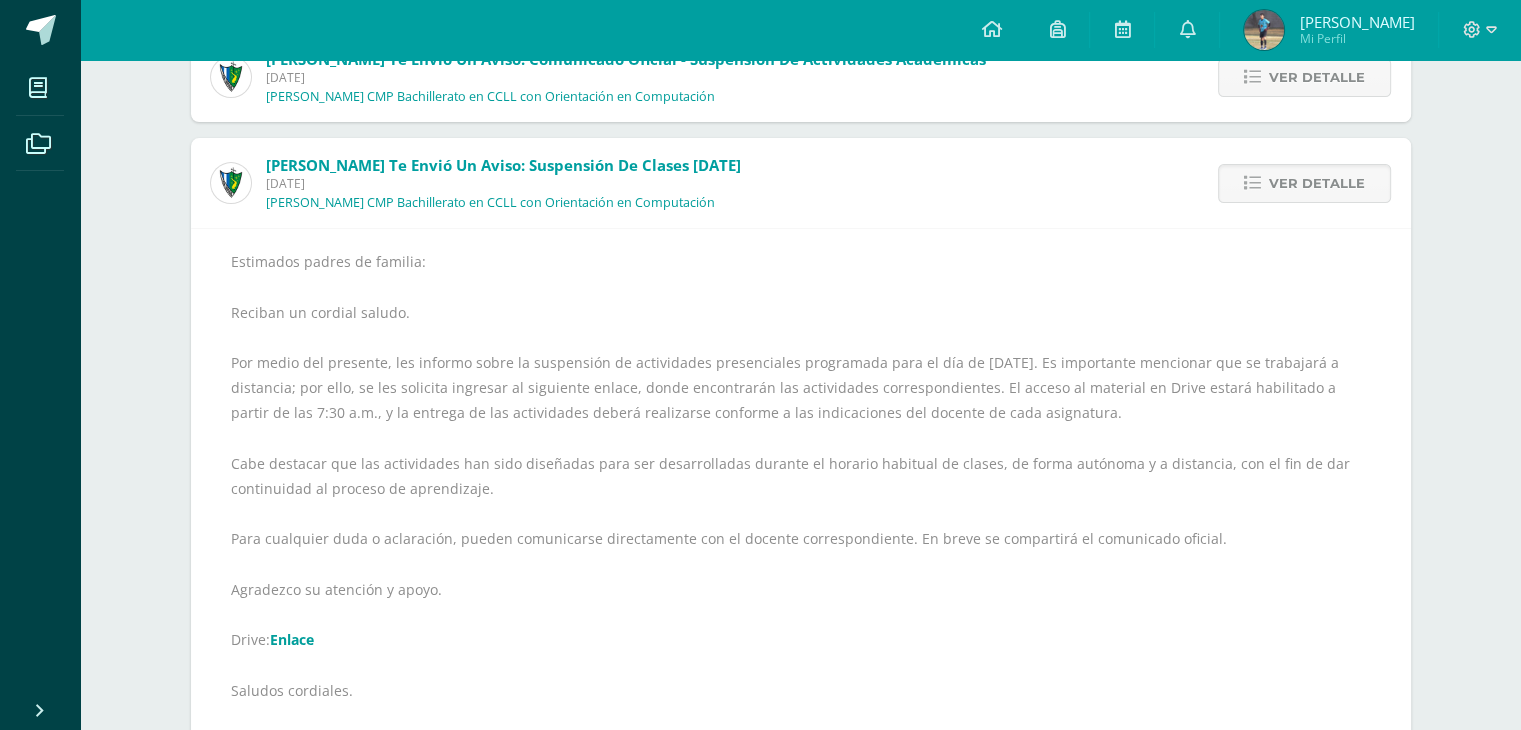 scroll, scrollTop: 800, scrollLeft: 0, axis: vertical 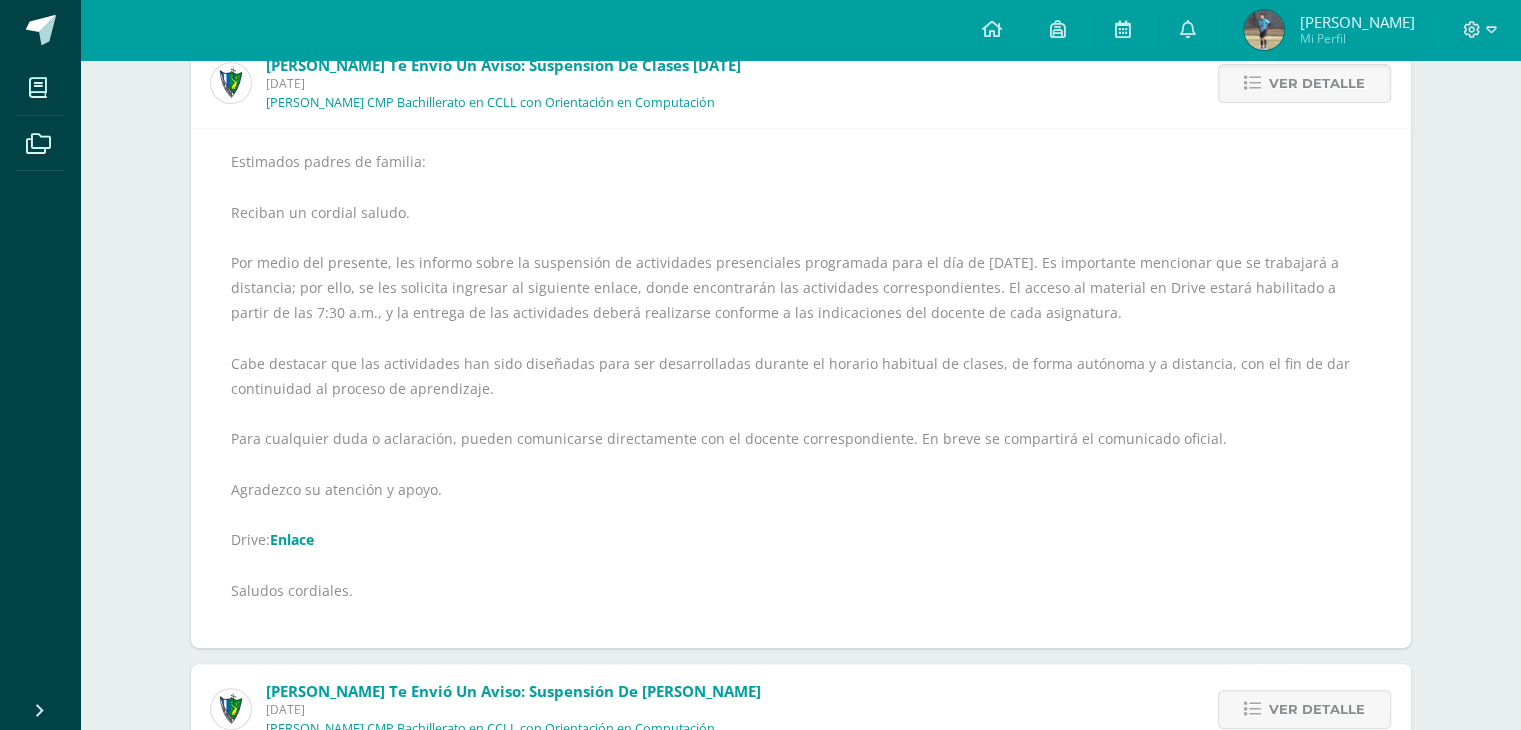 click on "Enlace" at bounding box center [292, 539] 